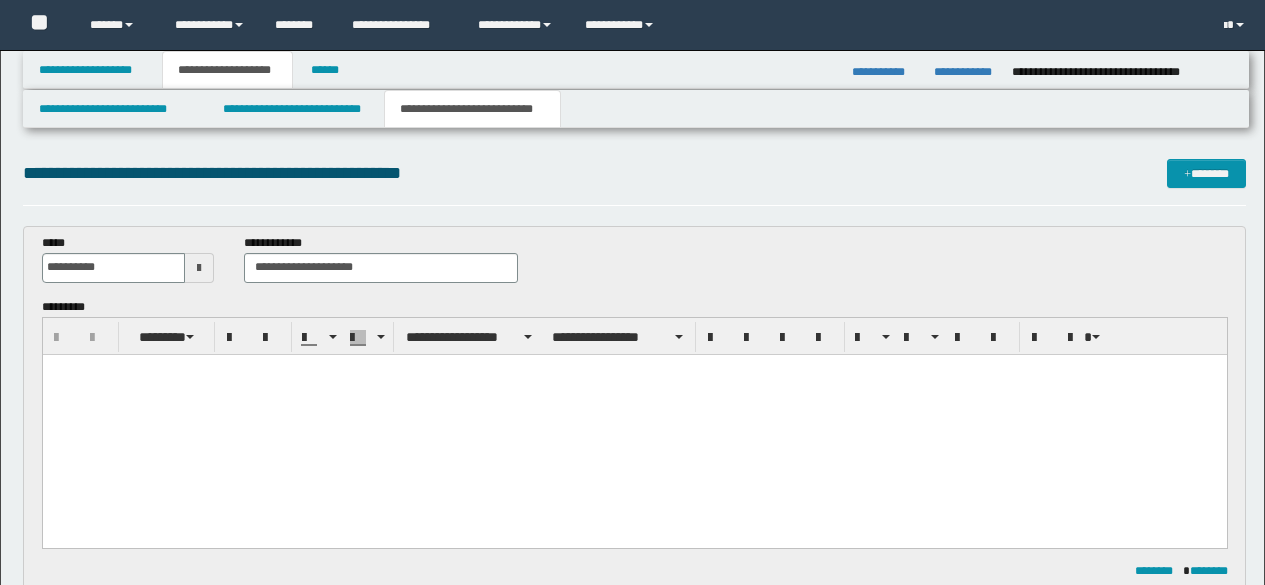 scroll, scrollTop: 788, scrollLeft: 0, axis: vertical 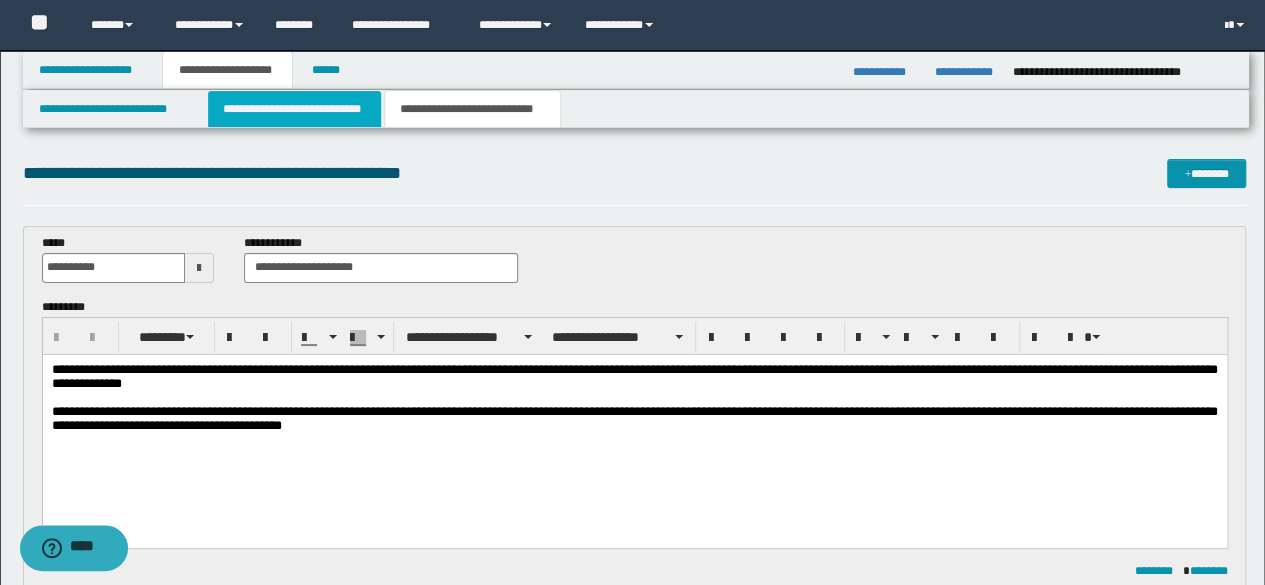 click on "**********" at bounding box center [294, 109] 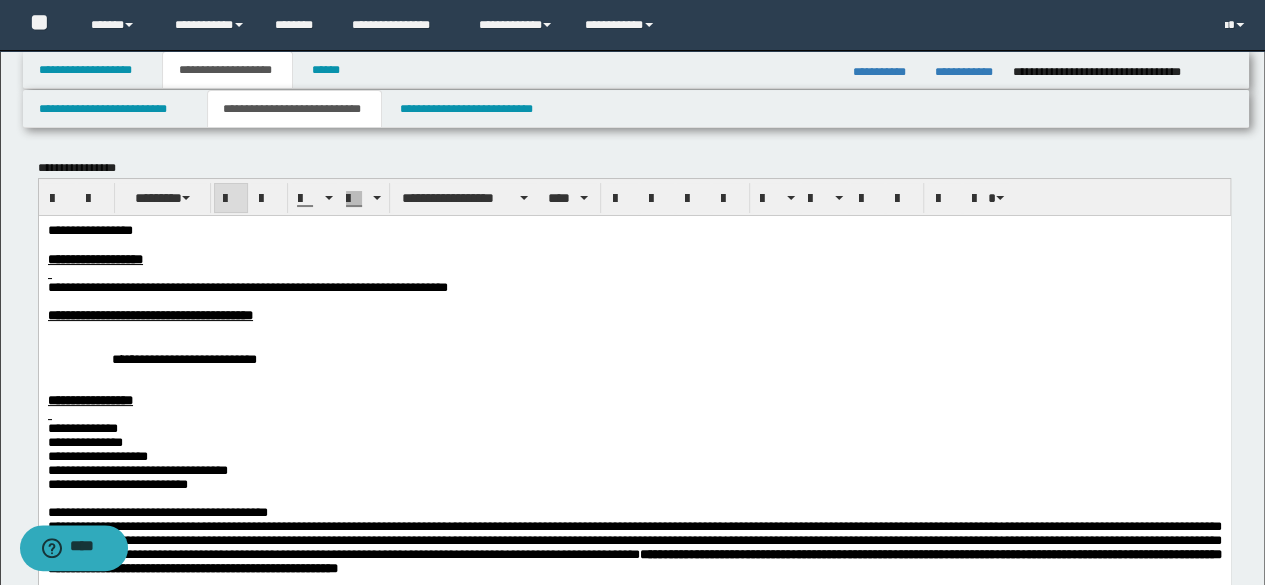 click at bounding box center (634, 273) 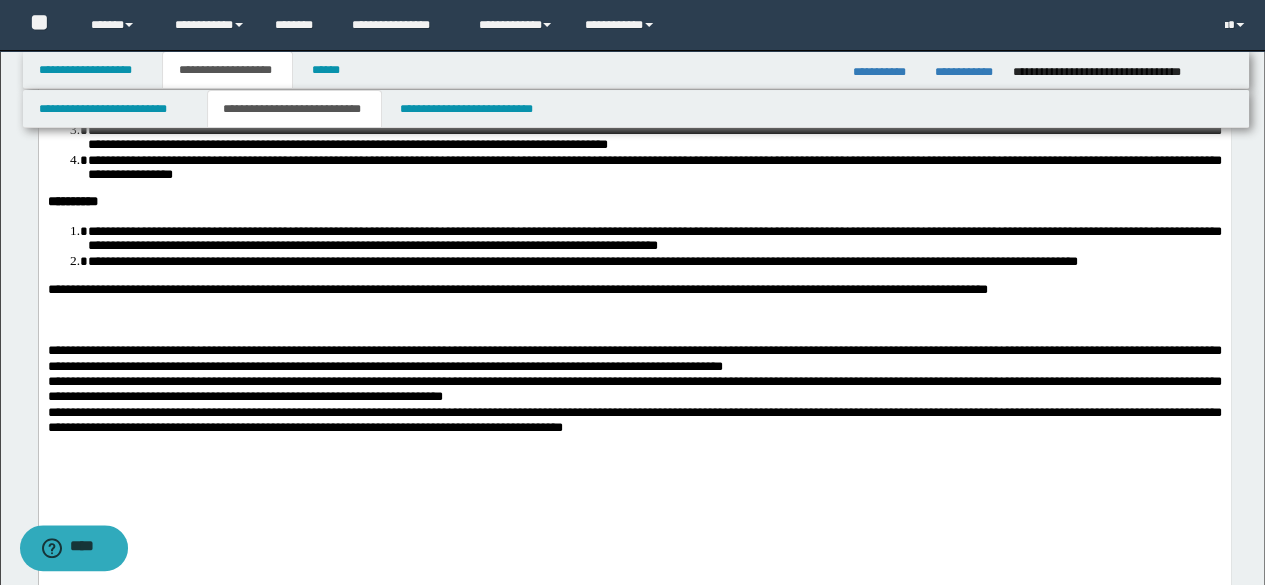 scroll, scrollTop: 1000, scrollLeft: 0, axis: vertical 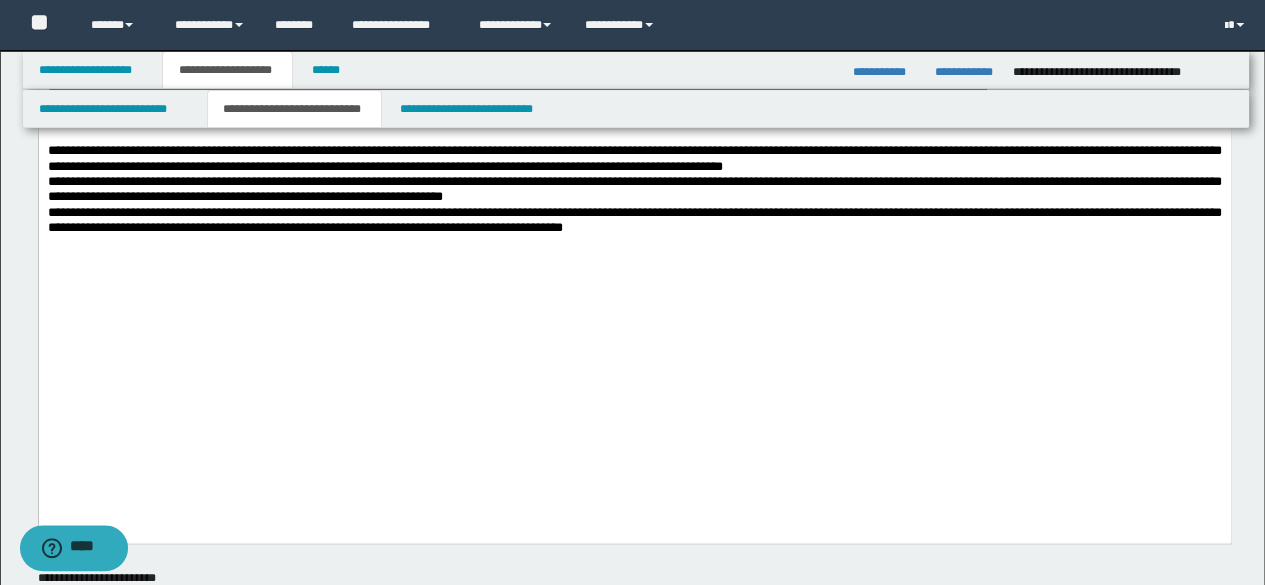 click on "**********" at bounding box center [634, 220] 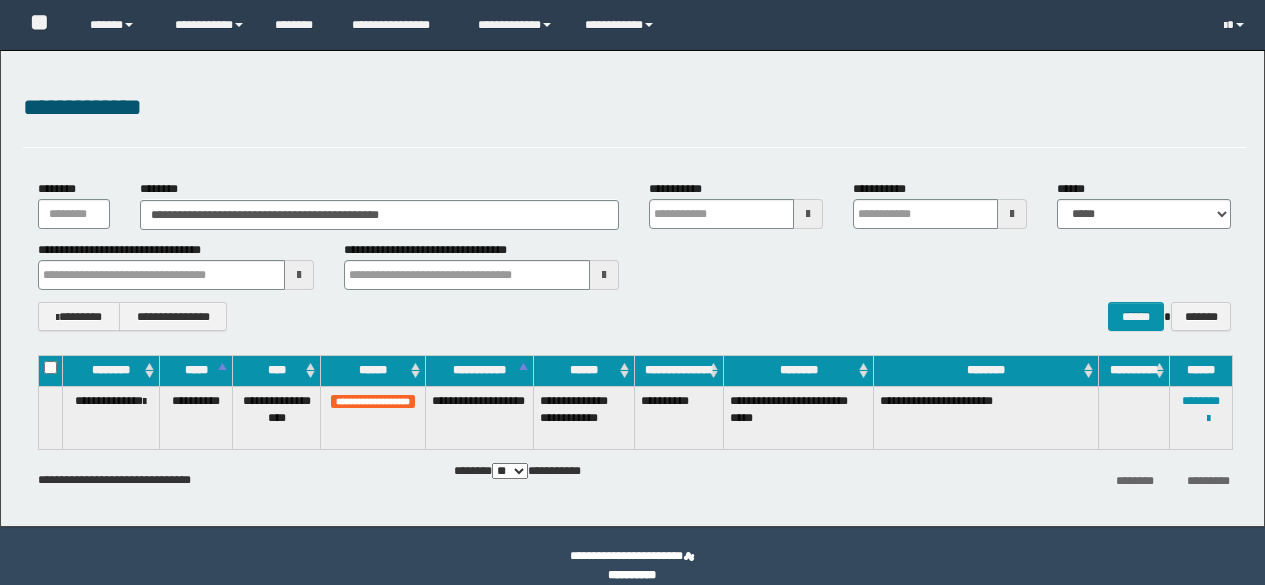 scroll, scrollTop: 0, scrollLeft: 0, axis: both 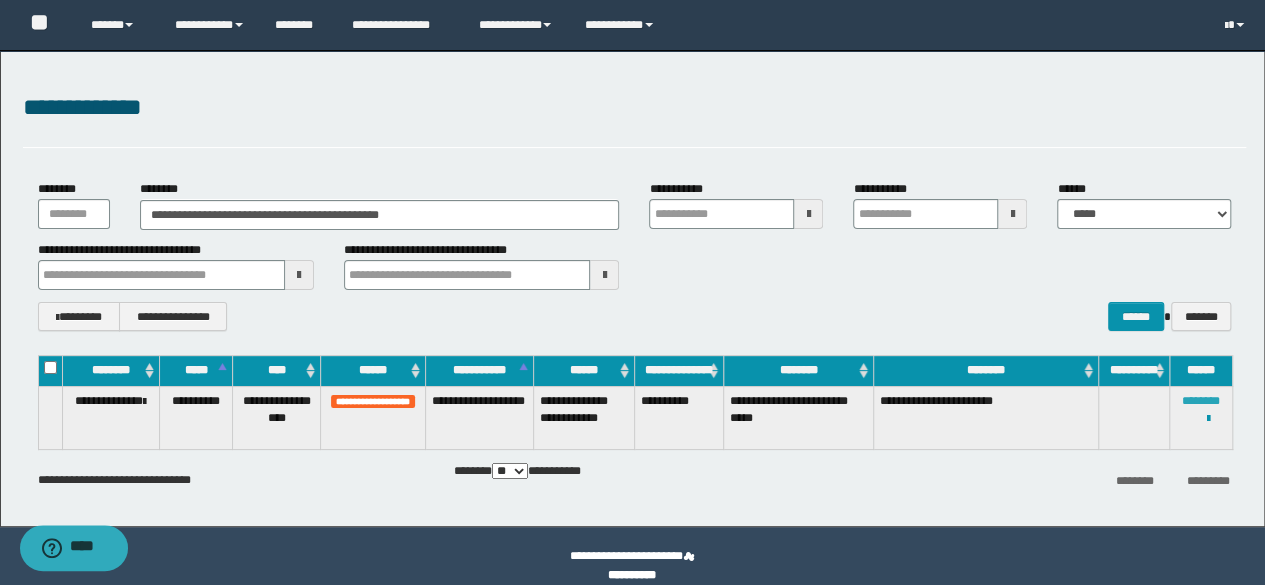 click on "********" at bounding box center (1201, 401) 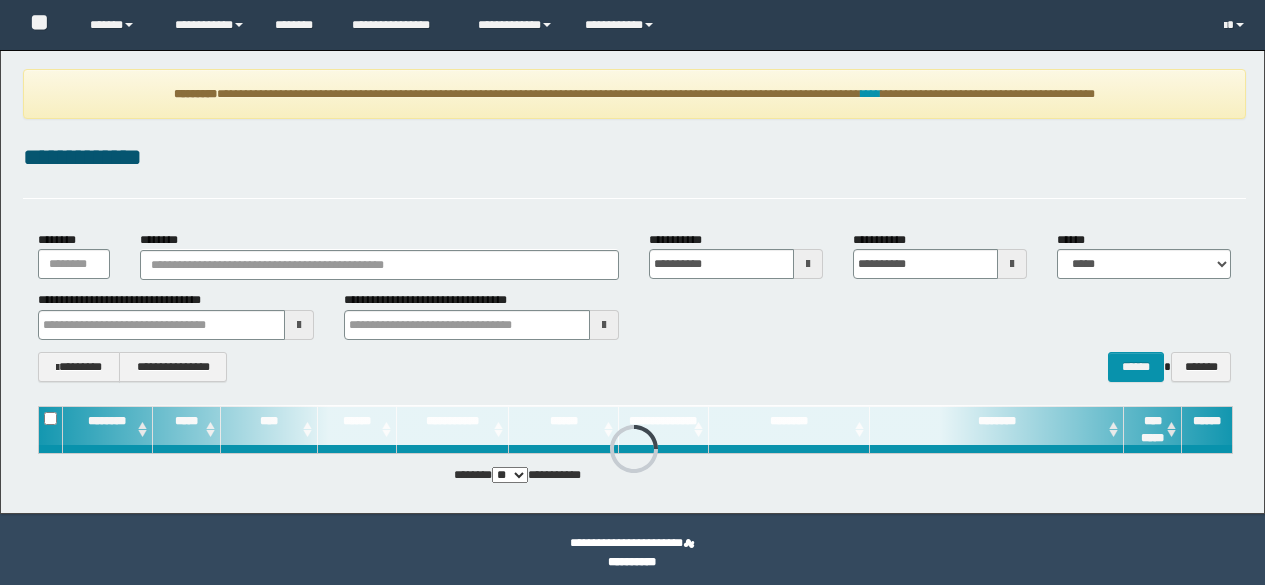 scroll, scrollTop: 0, scrollLeft: 0, axis: both 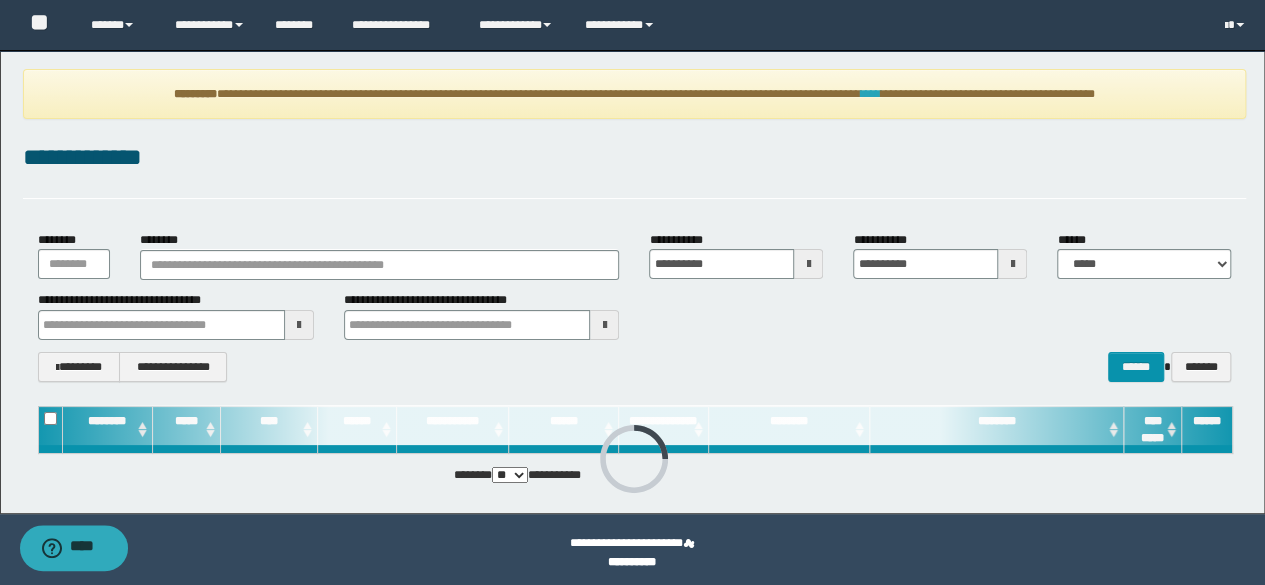 click on "****" at bounding box center [871, 94] 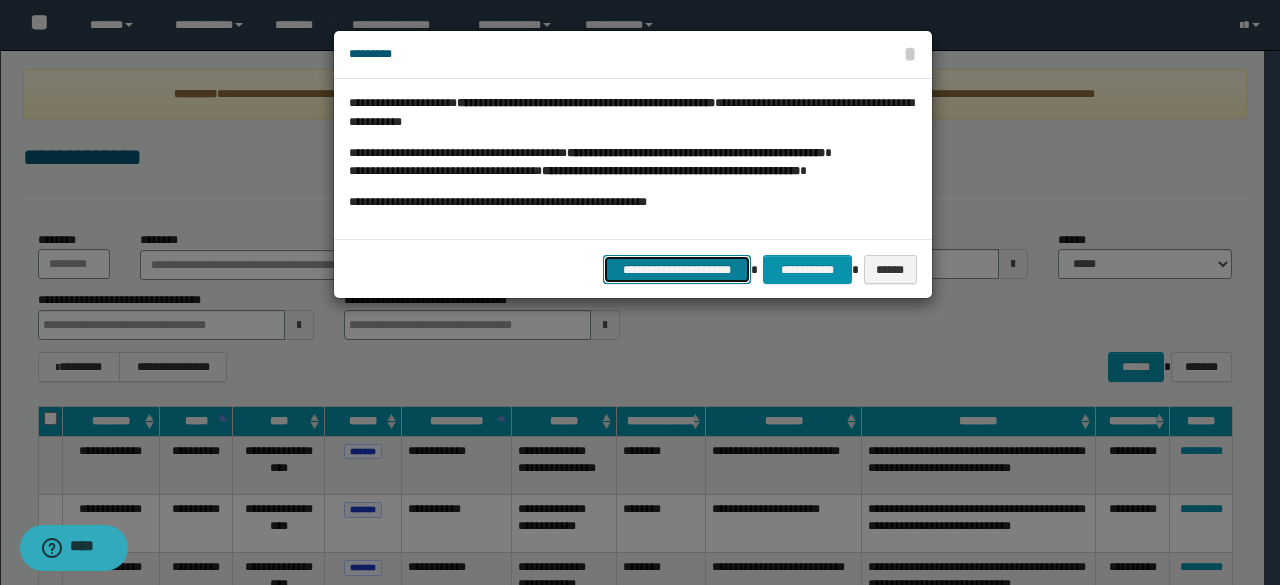 click on "**********" at bounding box center (677, 269) 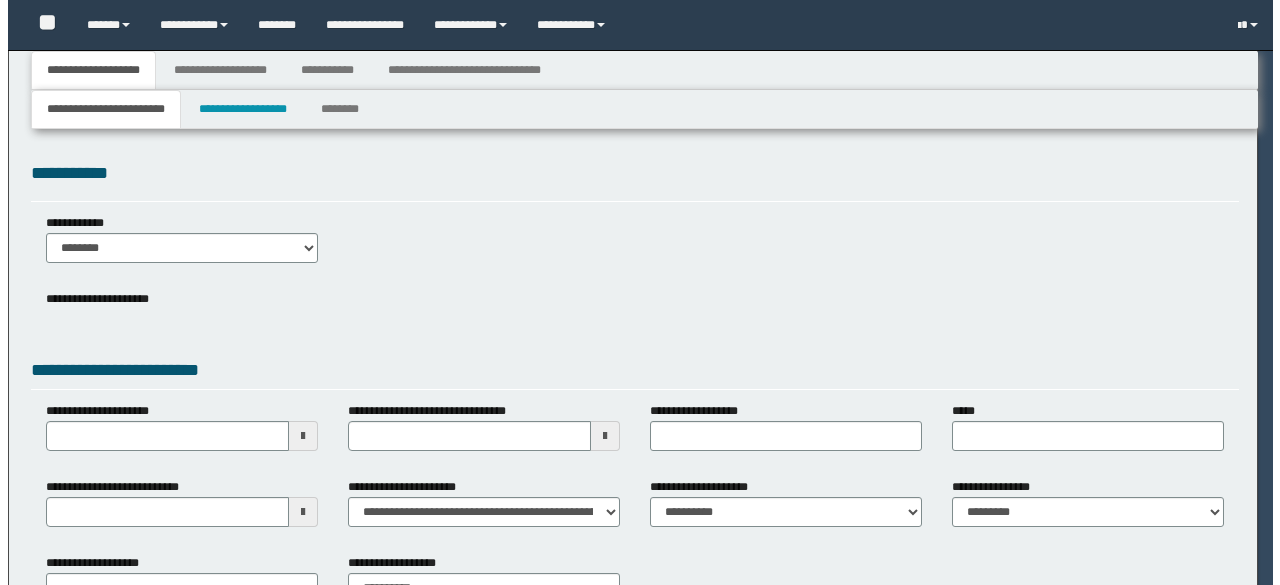 scroll, scrollTop: 0, scrollLeft: 0, axis: both 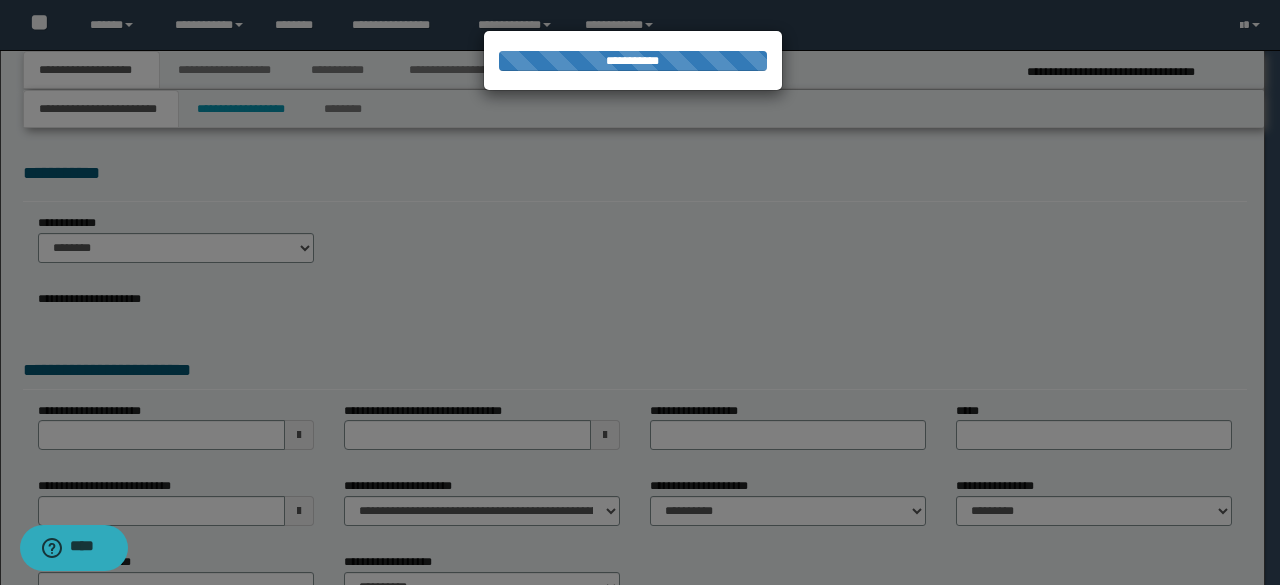 select on "*" 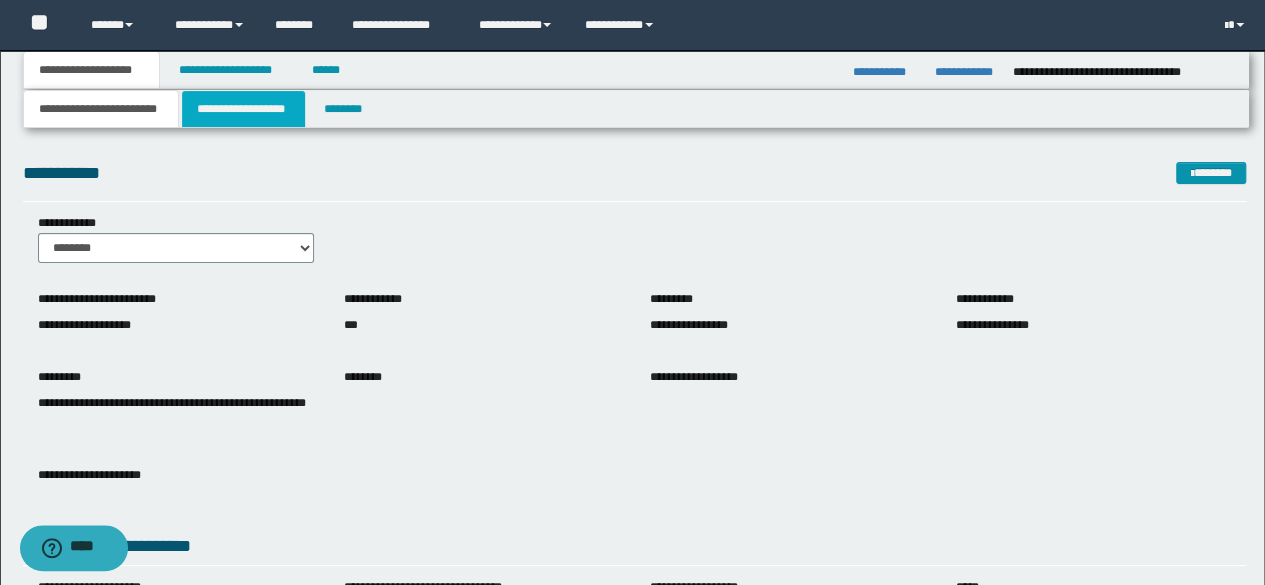 click on "**********" at bounding box center [243, 109] 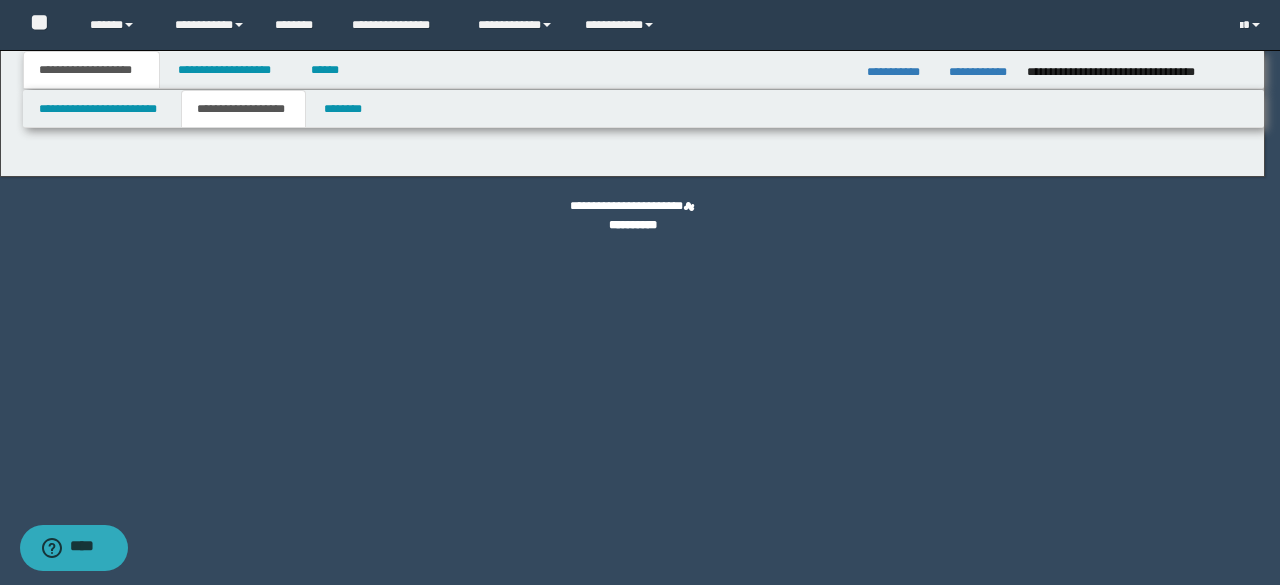 type on "**********" 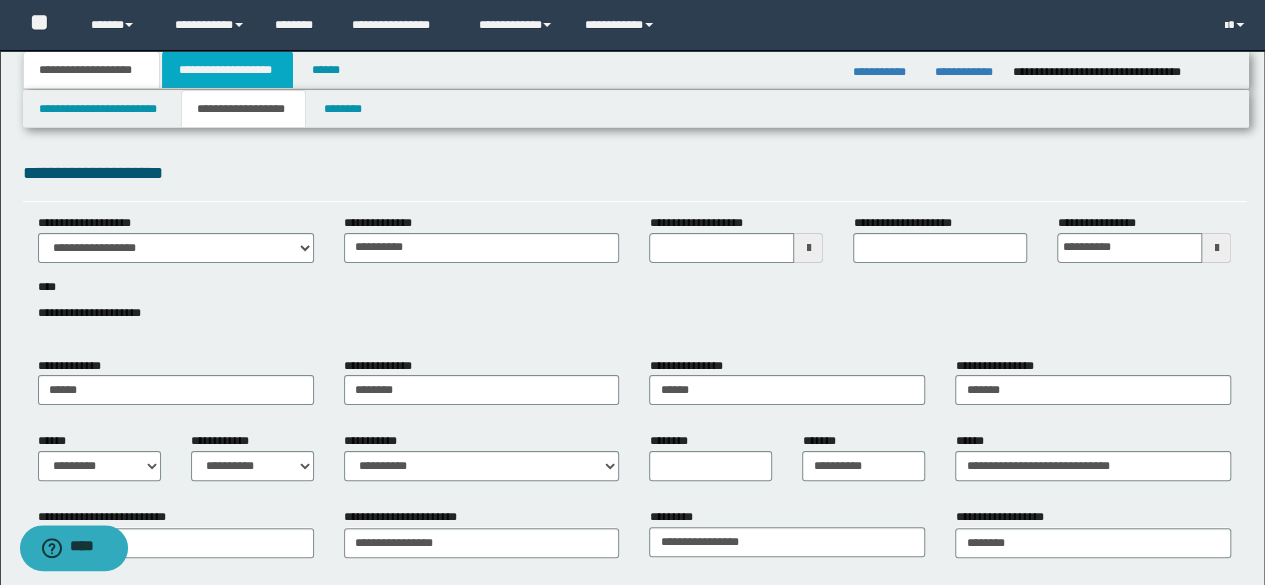 click on "**********" at bounding box center [227, 70] 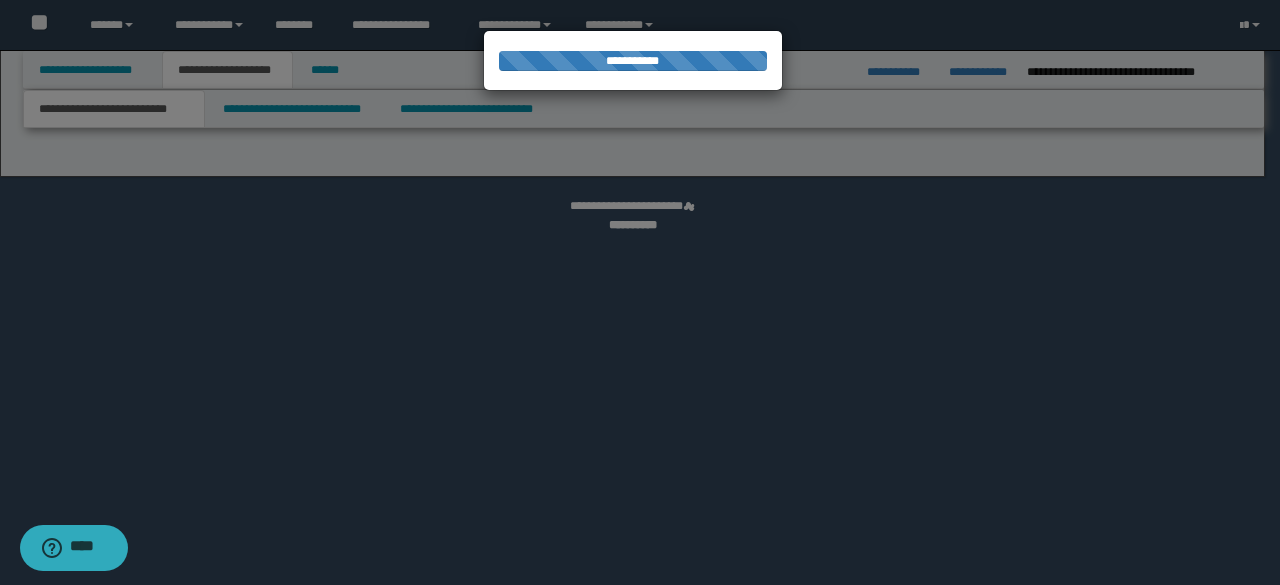 select on "*" 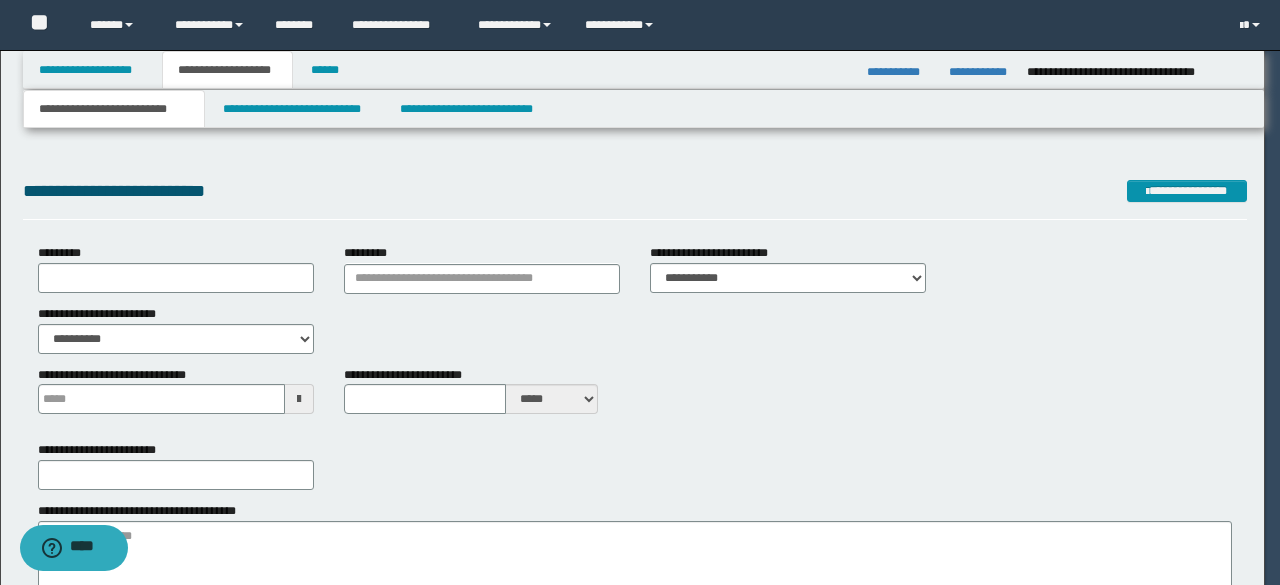 type 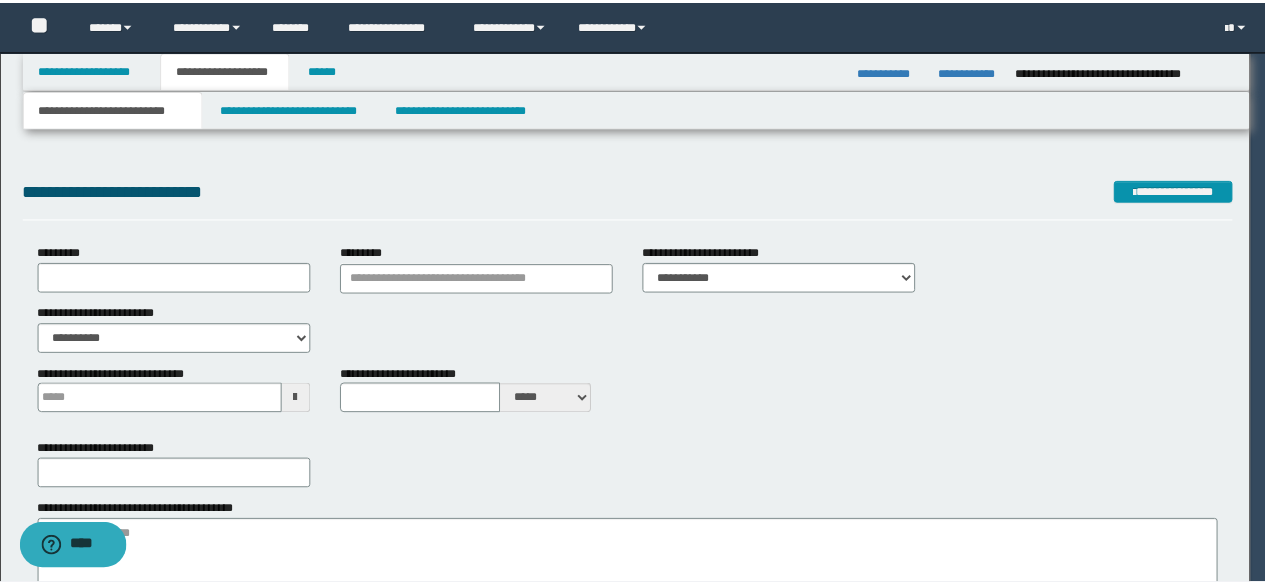 scroll, scrollTop: 0, scrollLeft: 0, axis: both 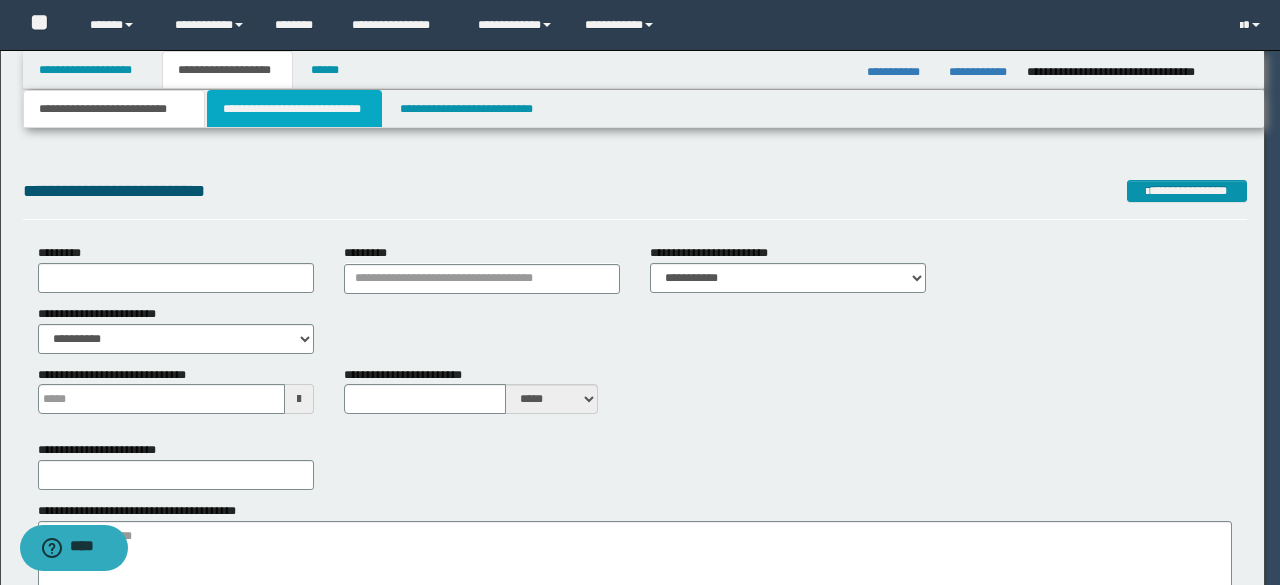 click on "**********" at bounding box center [294, 109] 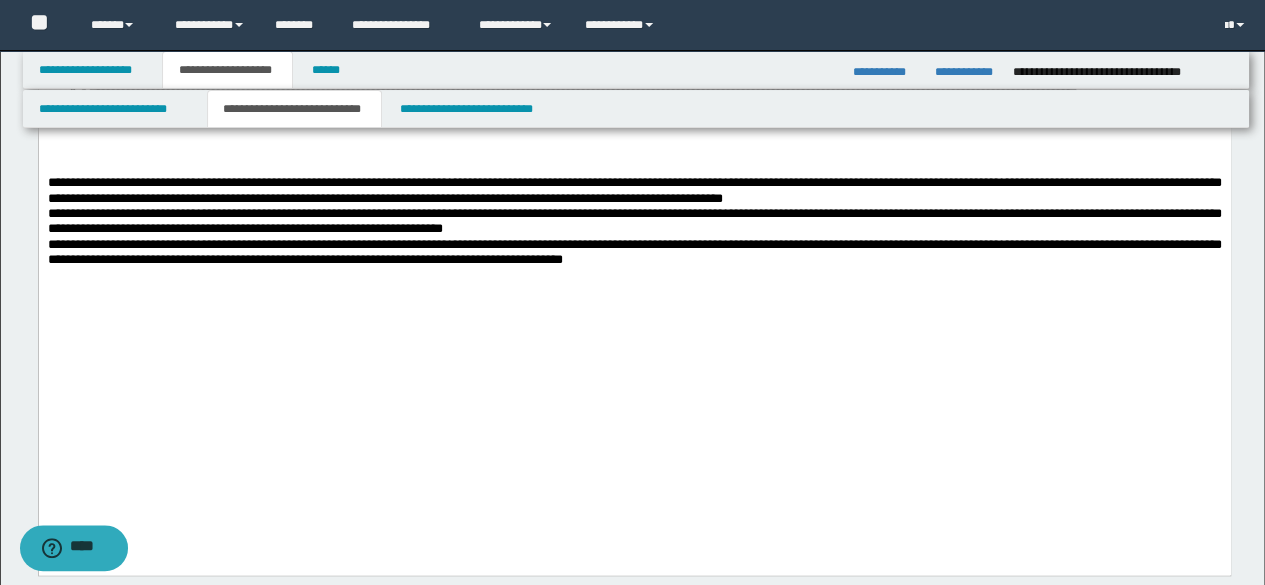 scroll, scrollTop: 1000, scrollLeft: 0, axis: vertical 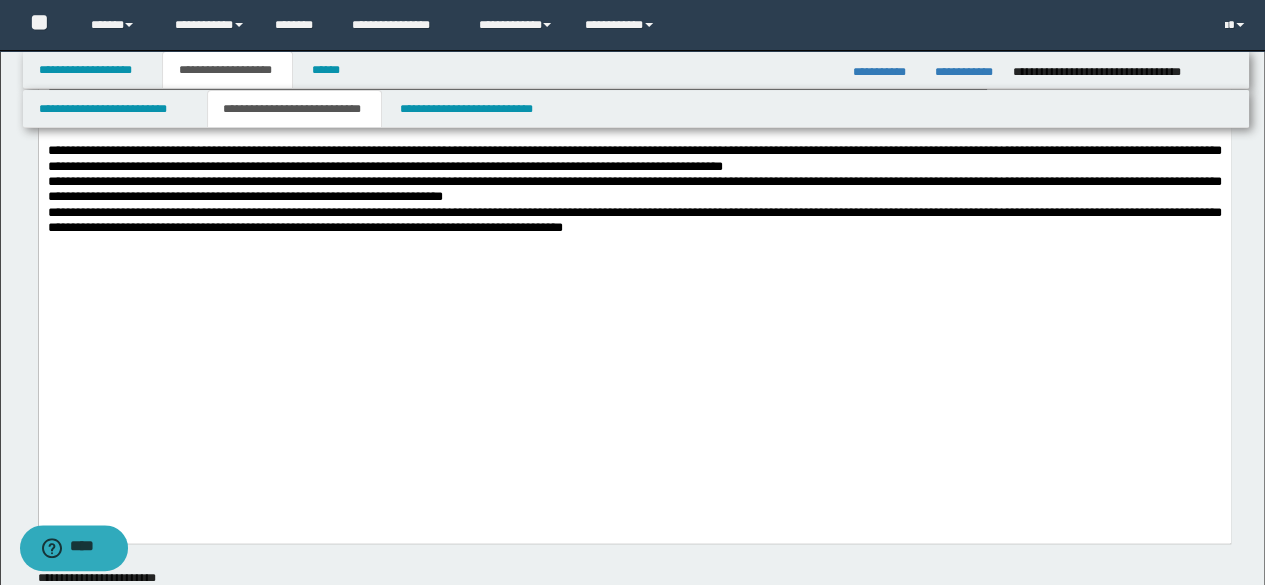 click on "**********" at bounding box center [634, 220] 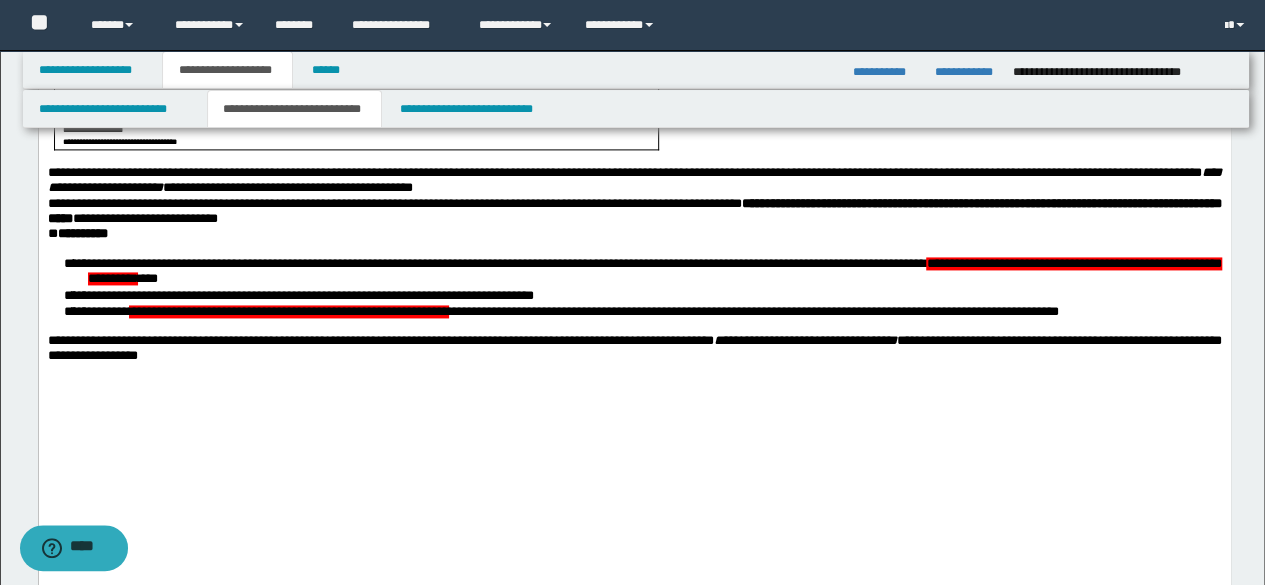 scroll, scrollTop: 1400, scrollLeft: 0, axis: vertical 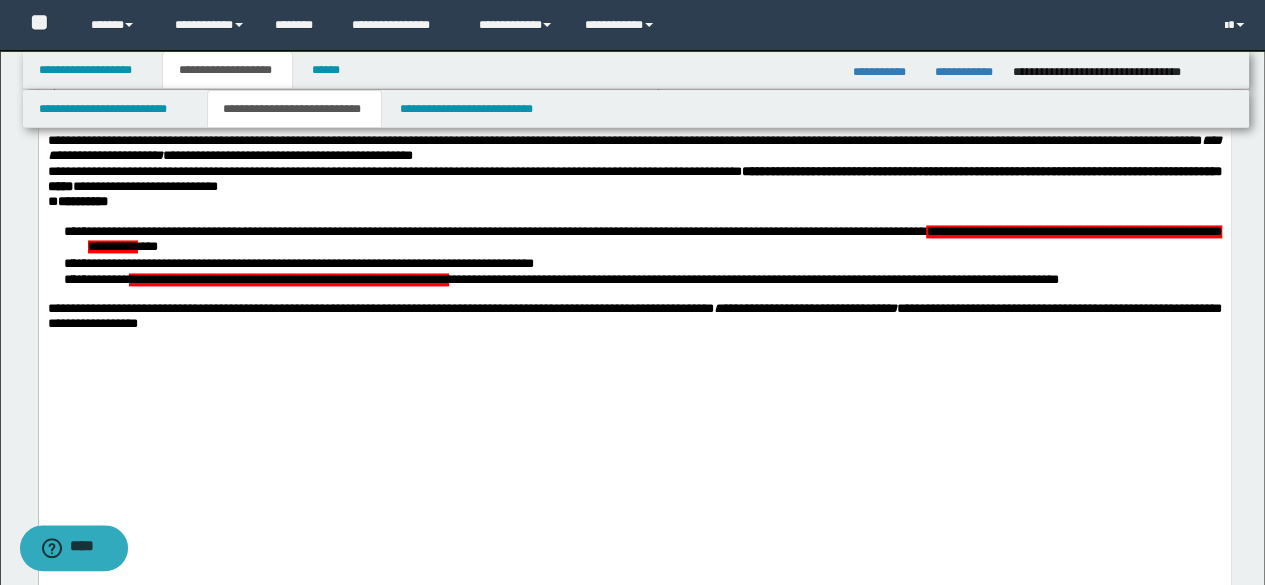 click on "**********" at bounding box center (634, 179) 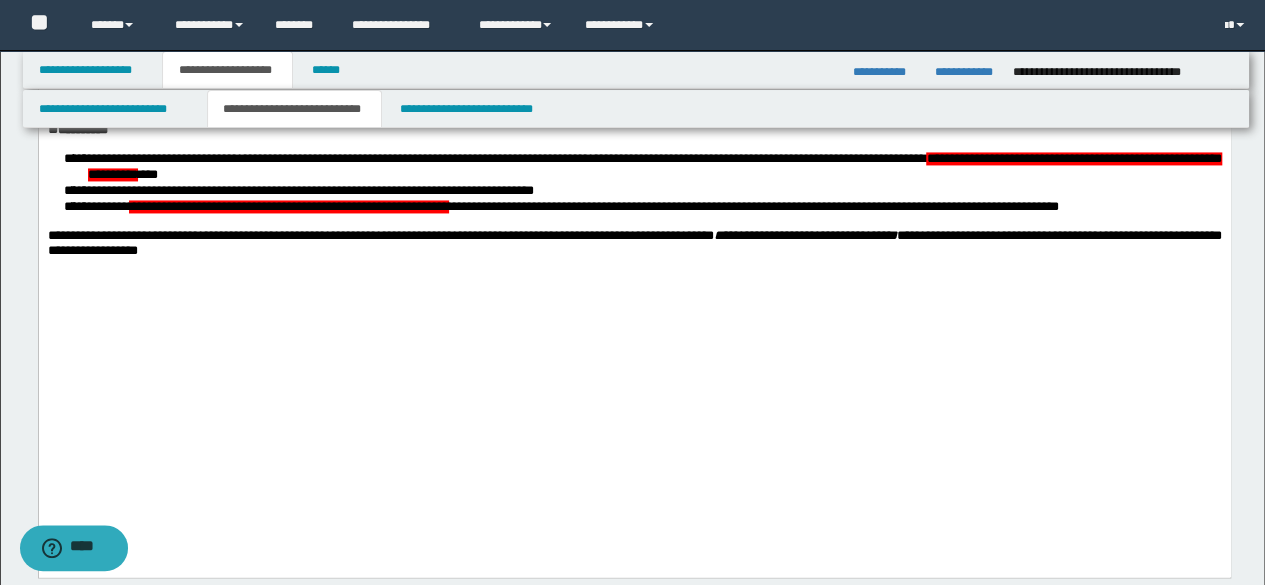 scroll, scrollTop: 1600, scrollLeft: 0, axis: vertical 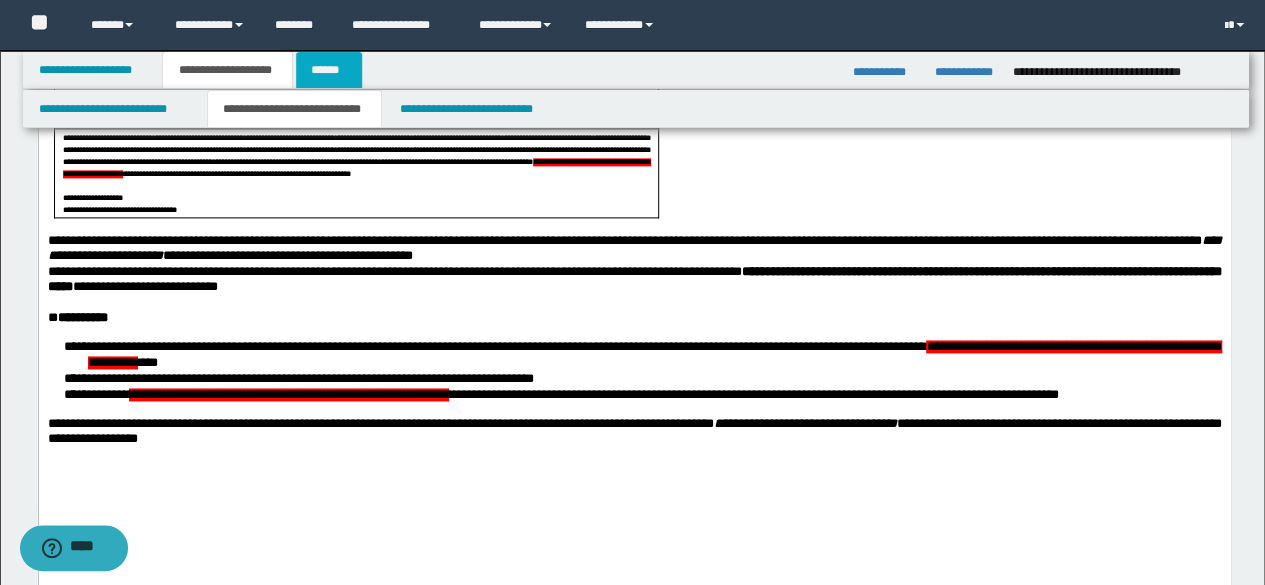 click on "******" at bounding box center (329, 70) 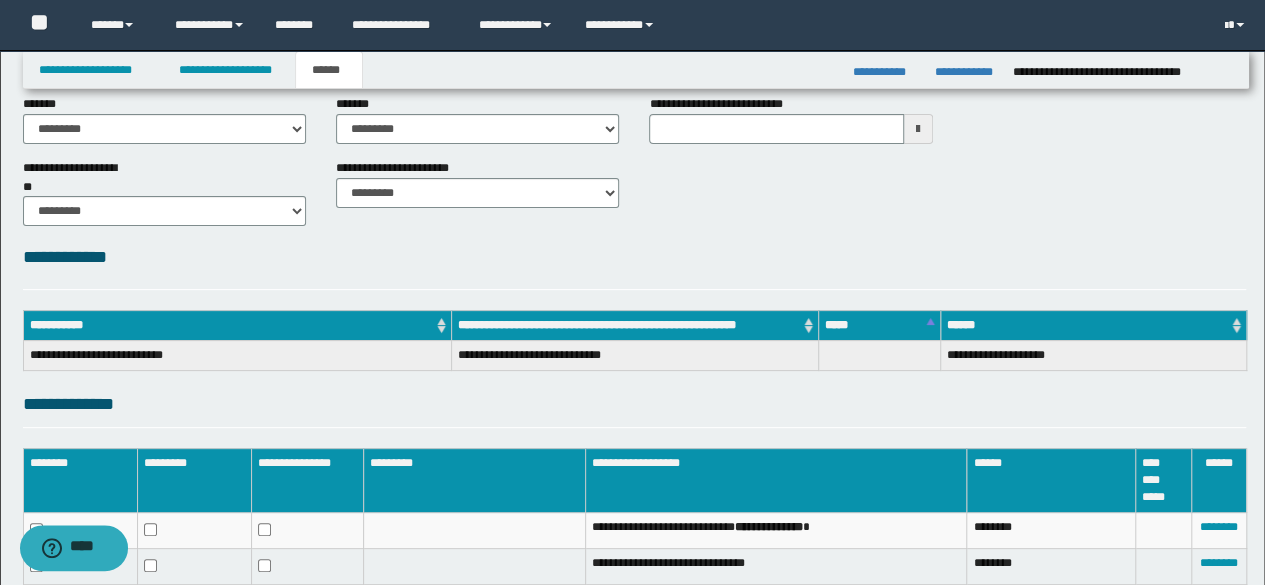 scroll, scrollTop: 200, scrollLeft: 0, axis: vertical 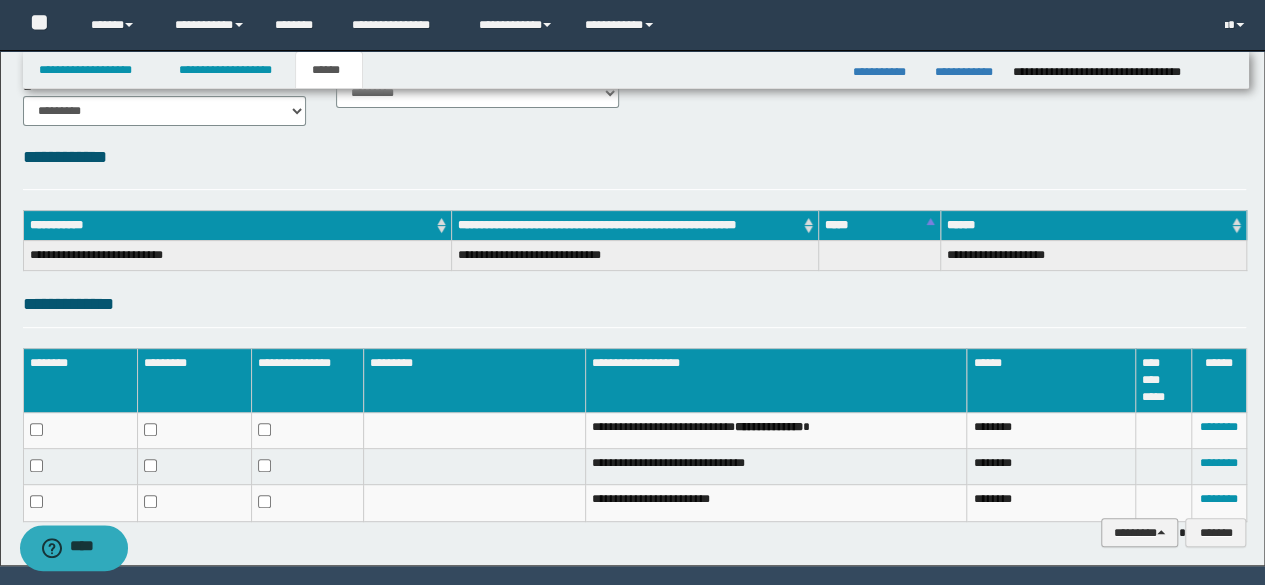 click on "********" at bounding box center (1140, 532) 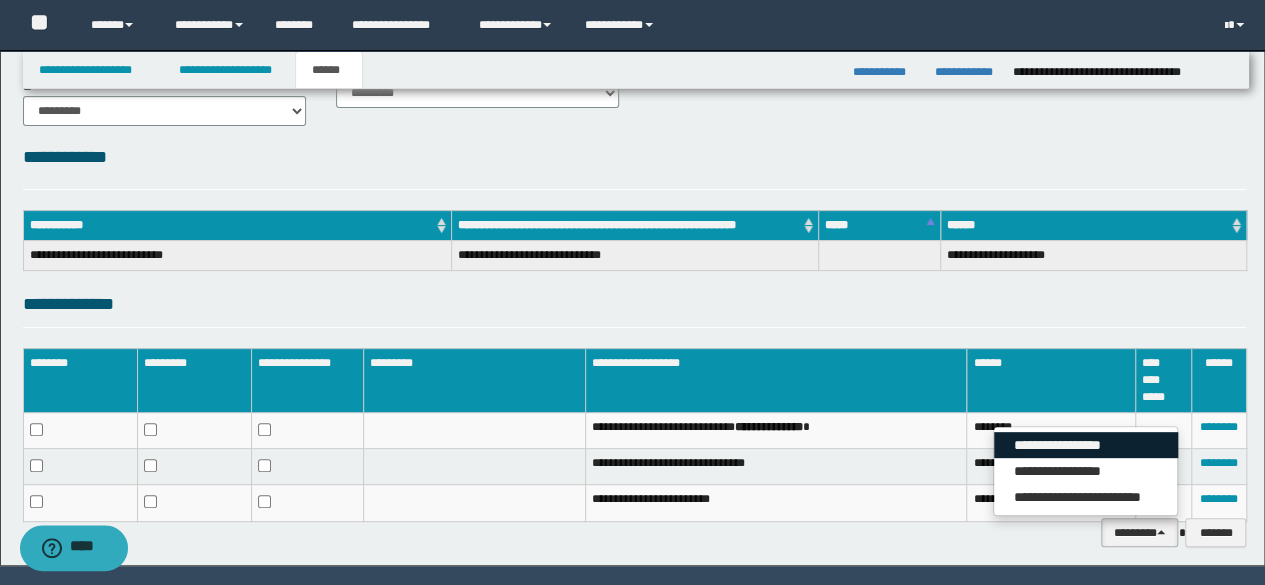 click on "**********" at bounding box center [1086, 445] 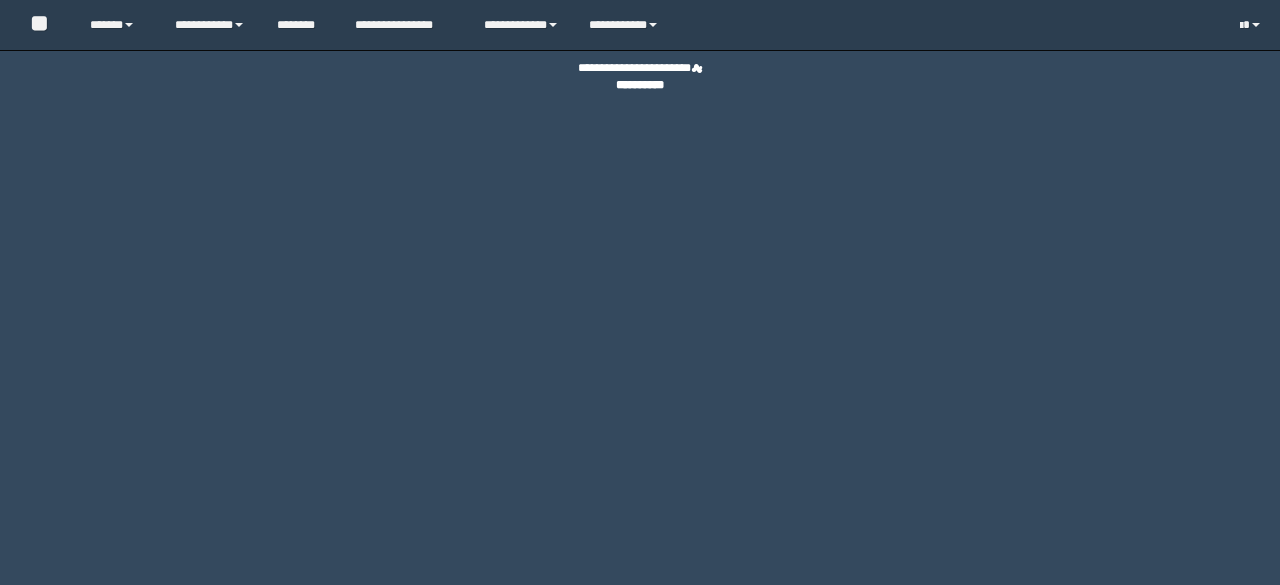 scroll, scrollTop: 0, scrollLeft: 0, axis: both 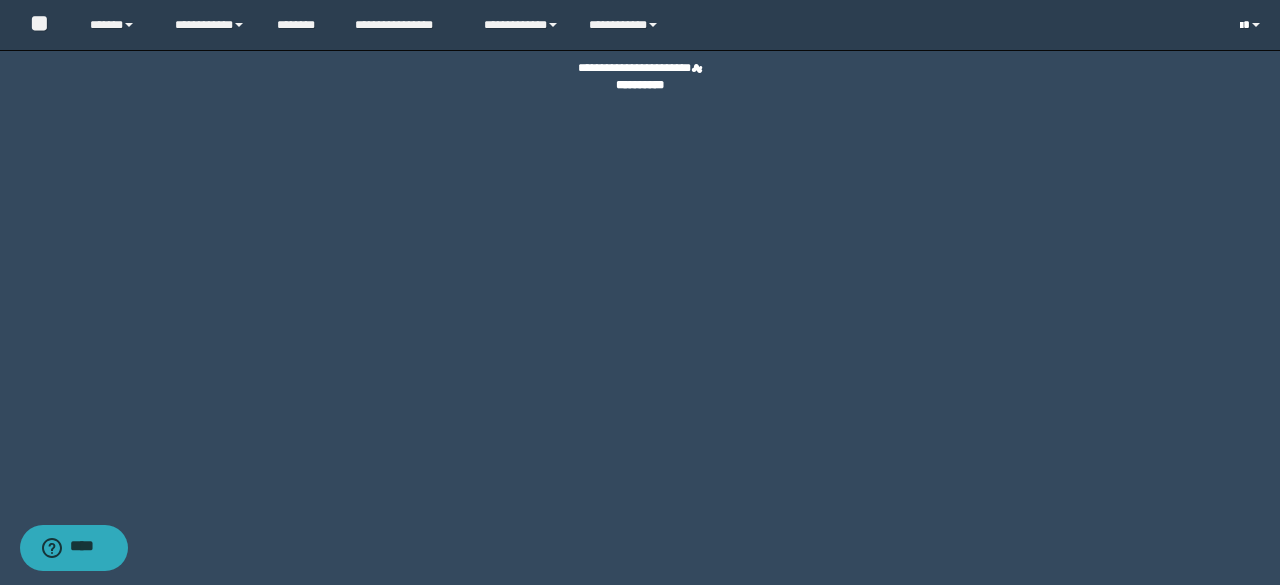 click at bounding box center (1252, 25) 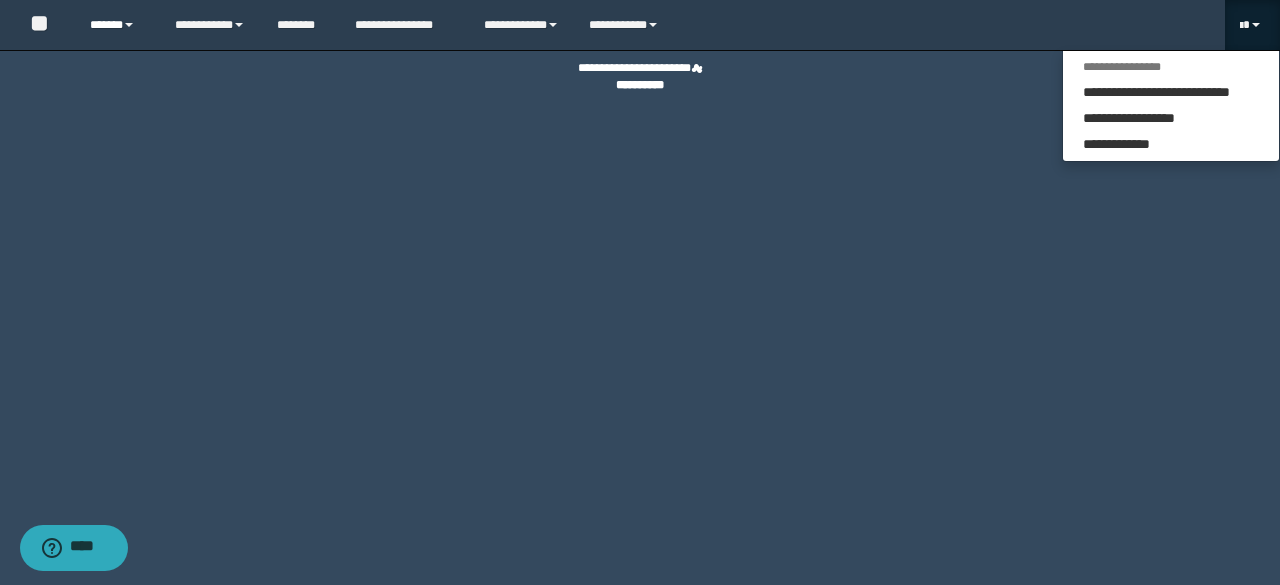 click on "******" at bounding box center (117, 25) 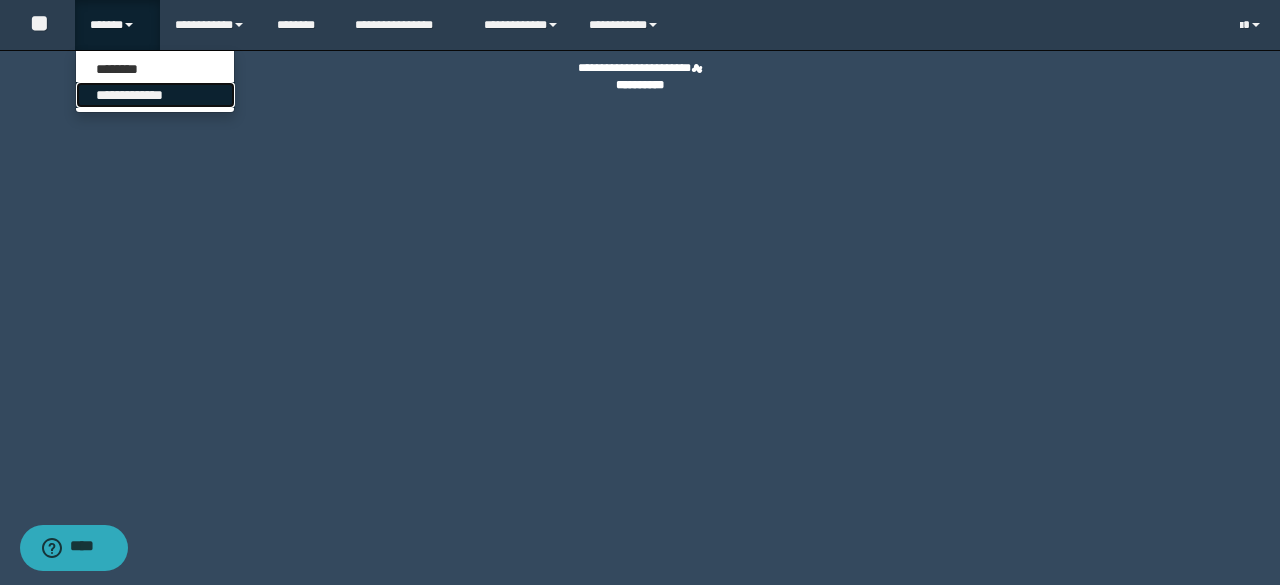click on "**********" at bounding box center (155, 95) 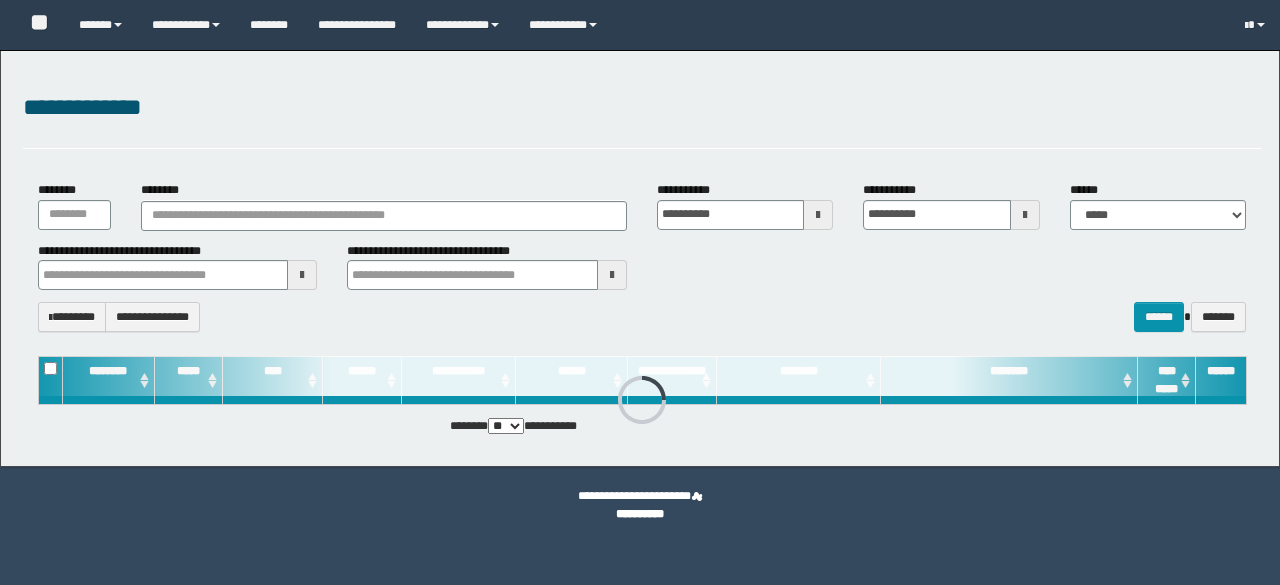 scroll, scrollTop: 0, scrollLeft: 0, axis: both 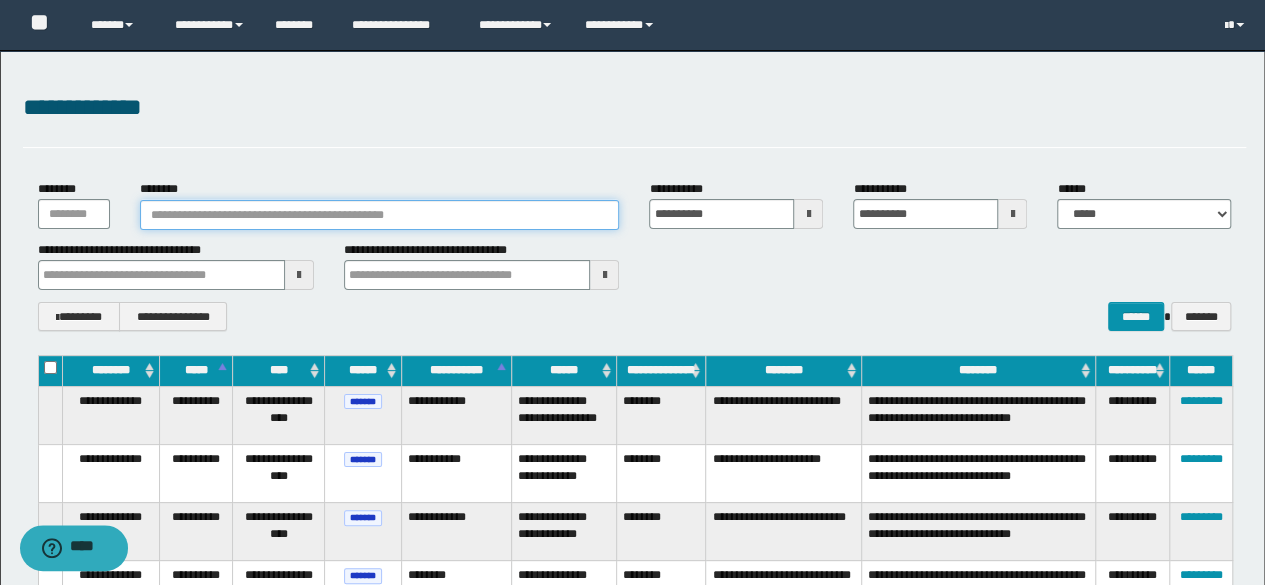 click on "********" at bounding box center (380, 215) 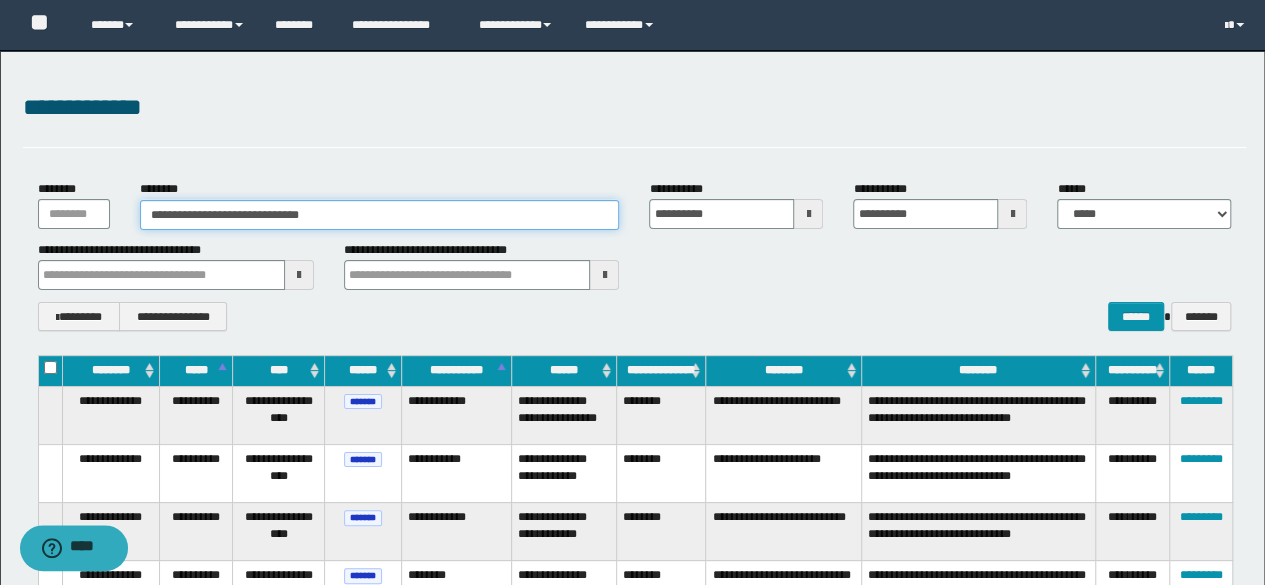 type on "**********" 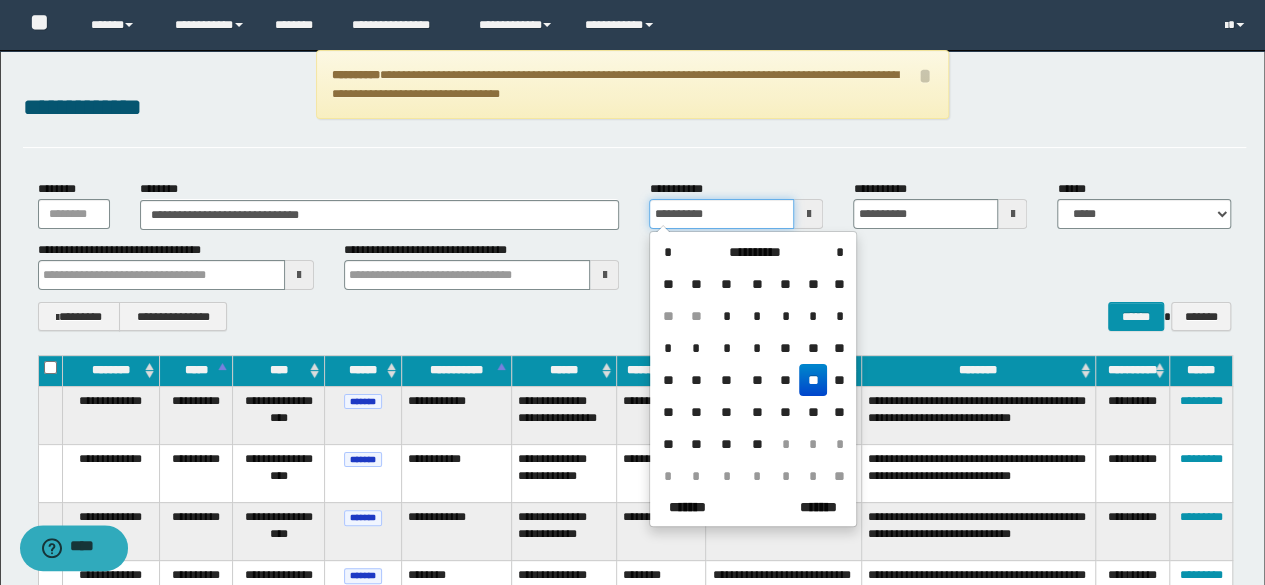drag, startPoint x: 740, startPoint y: 217, endPoint x: 600, endPoint y: 195, distance: 141.71803 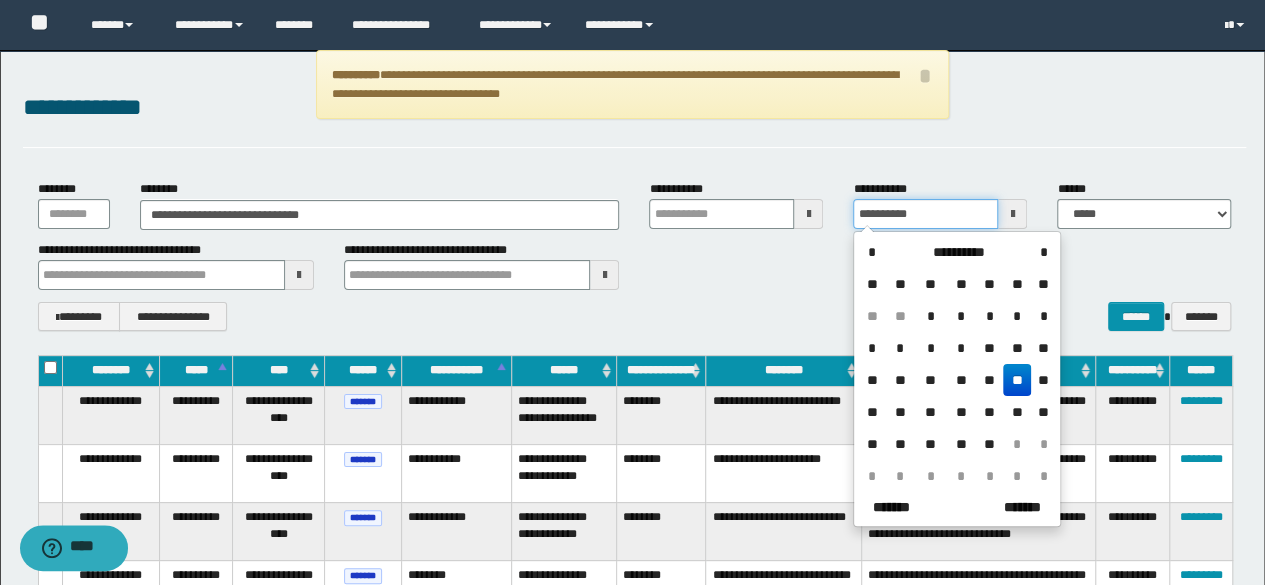 drag, startPoint x: 910, startPoint y: 214, endPoint x: 774, endPoint y: 206, distance: 136.23509 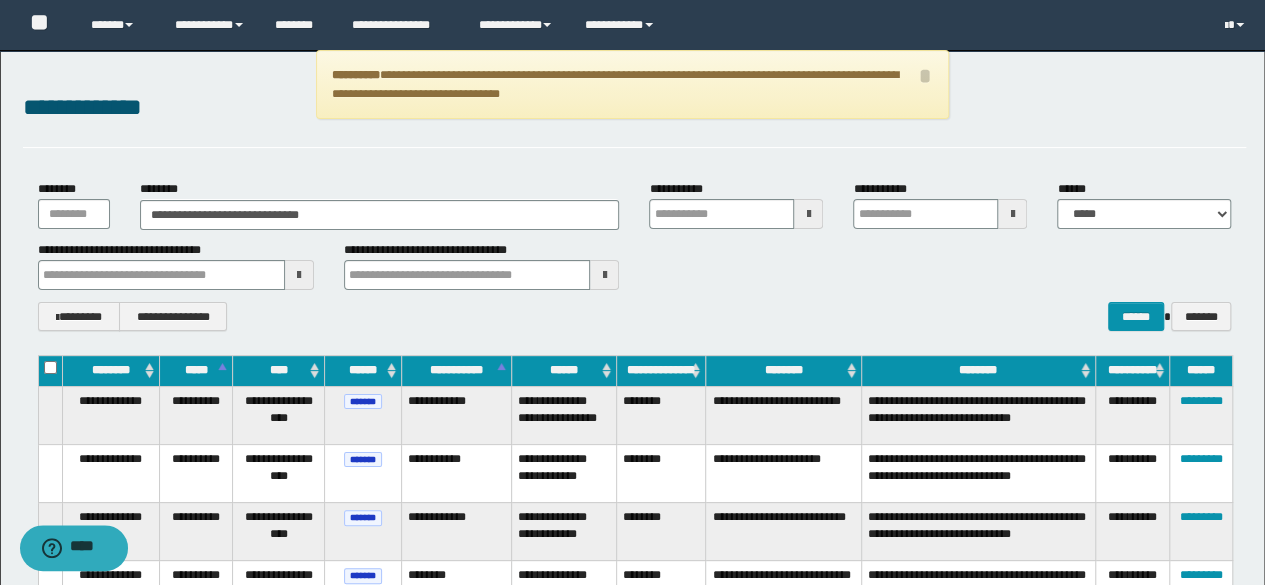 click on "**********" at bounding box center (635, 265) 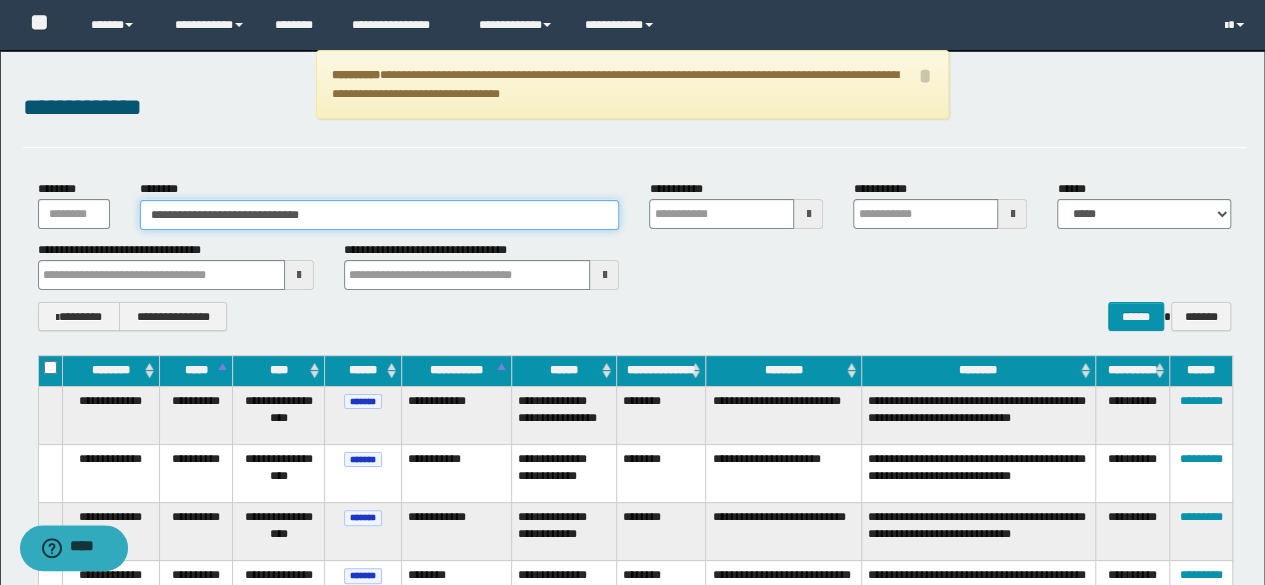 type on "**********" 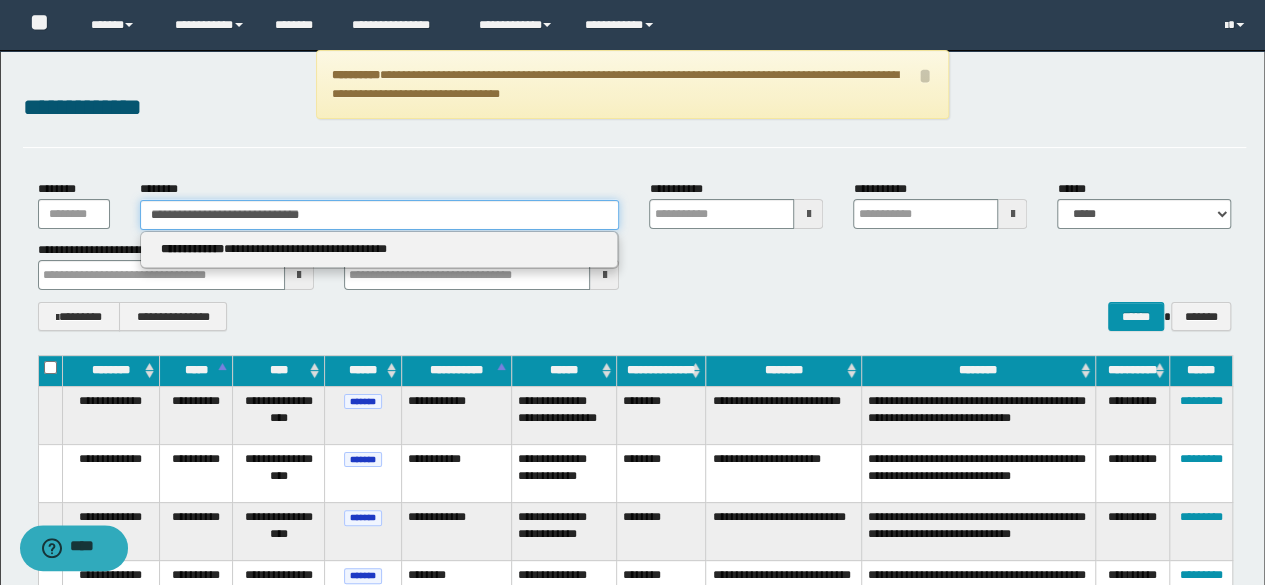 click on "**********" at bounding box center (380, 215) 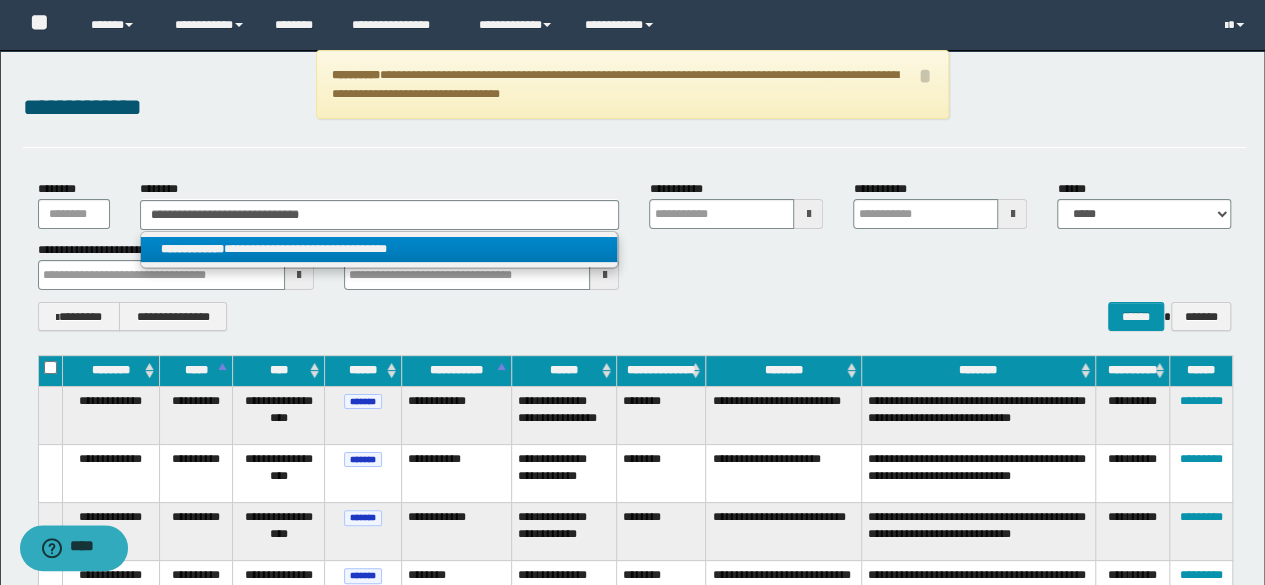 click on "**********" at bounding box center (379, 249) 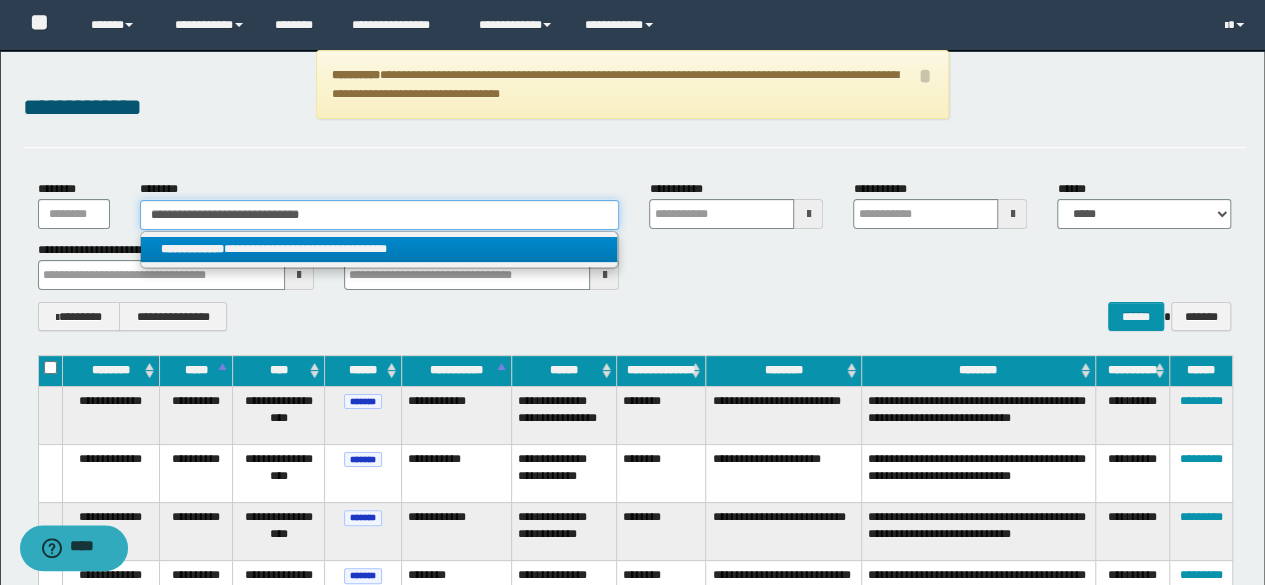 type 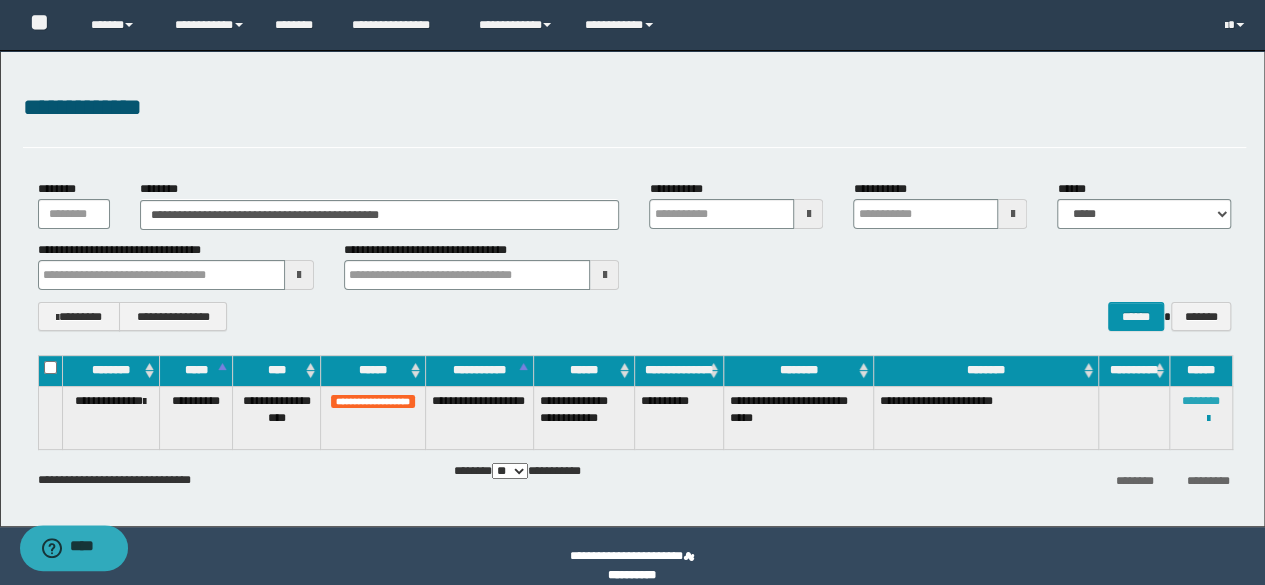 click on "********" at bounding box center (1201, 401) 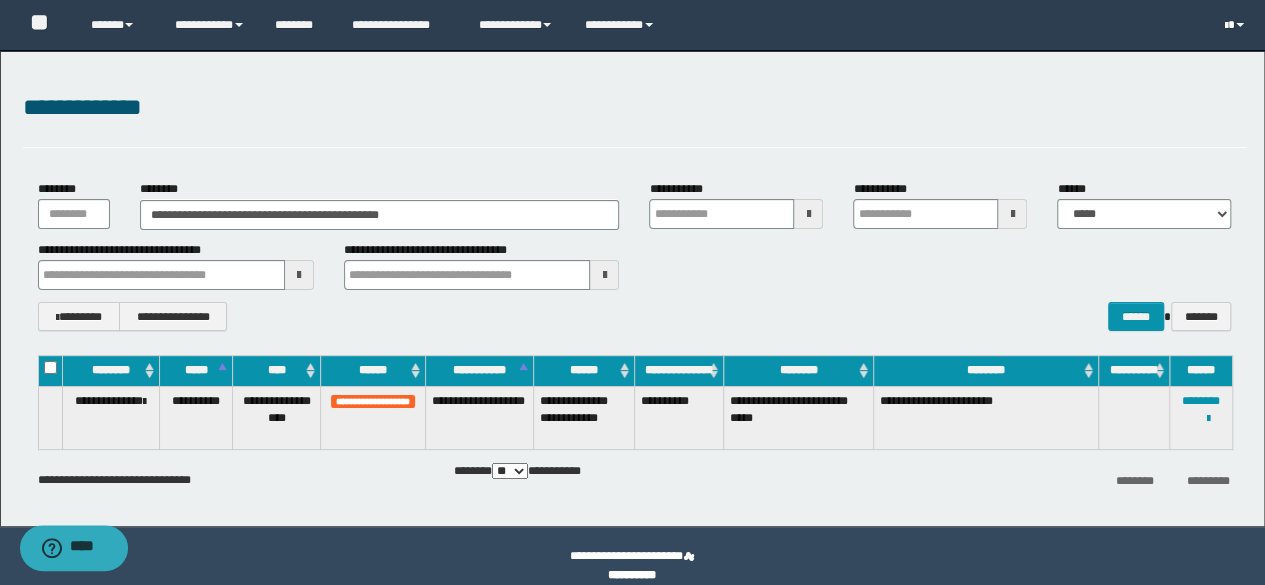 drag, startPoint x: 1229, startPoint y: 24, endPoint x: 1215, endPoint y: 58, distance: 36.769554 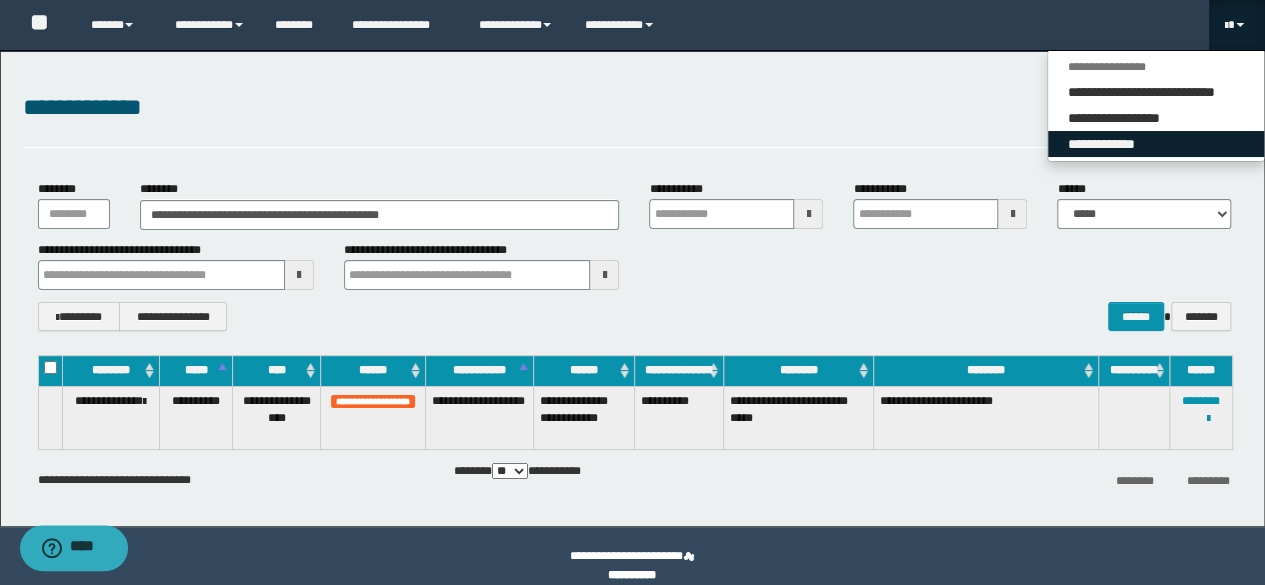 click on "**********" at bounding box center [1156, 144] 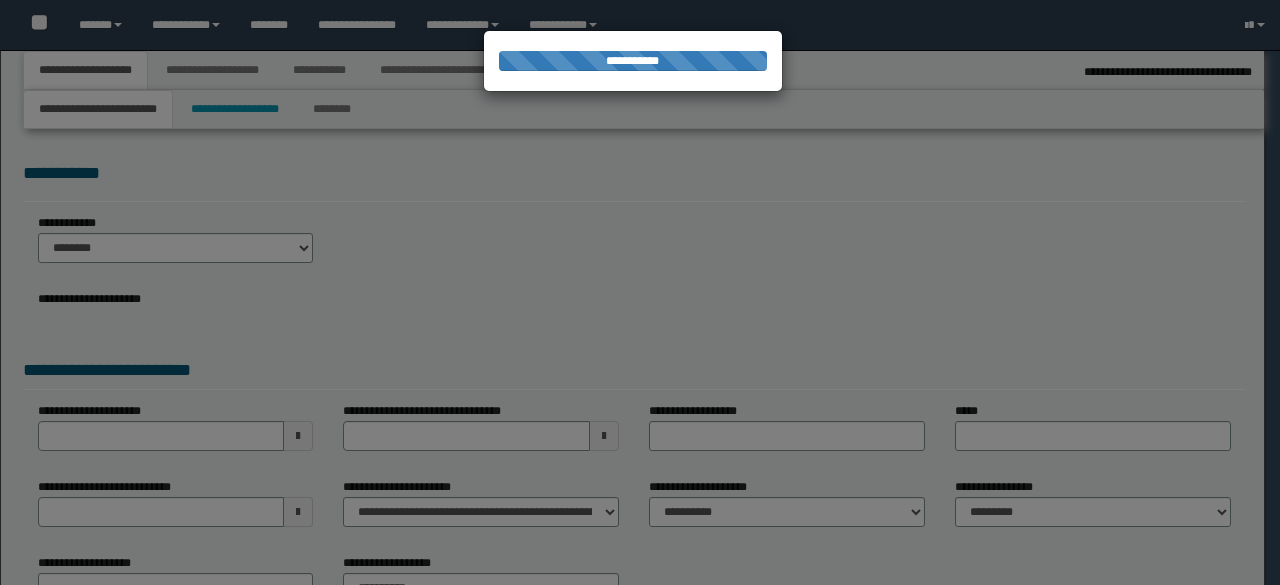 select on "*" 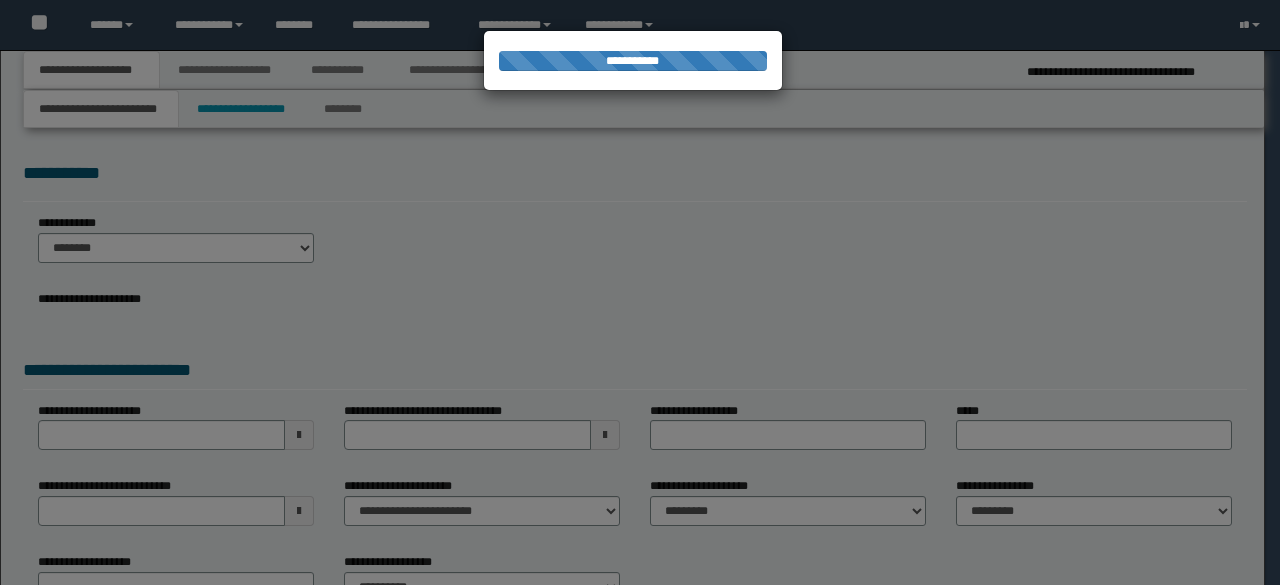scroll, scrollTop: 0, scrollLeft: 0, axis: both 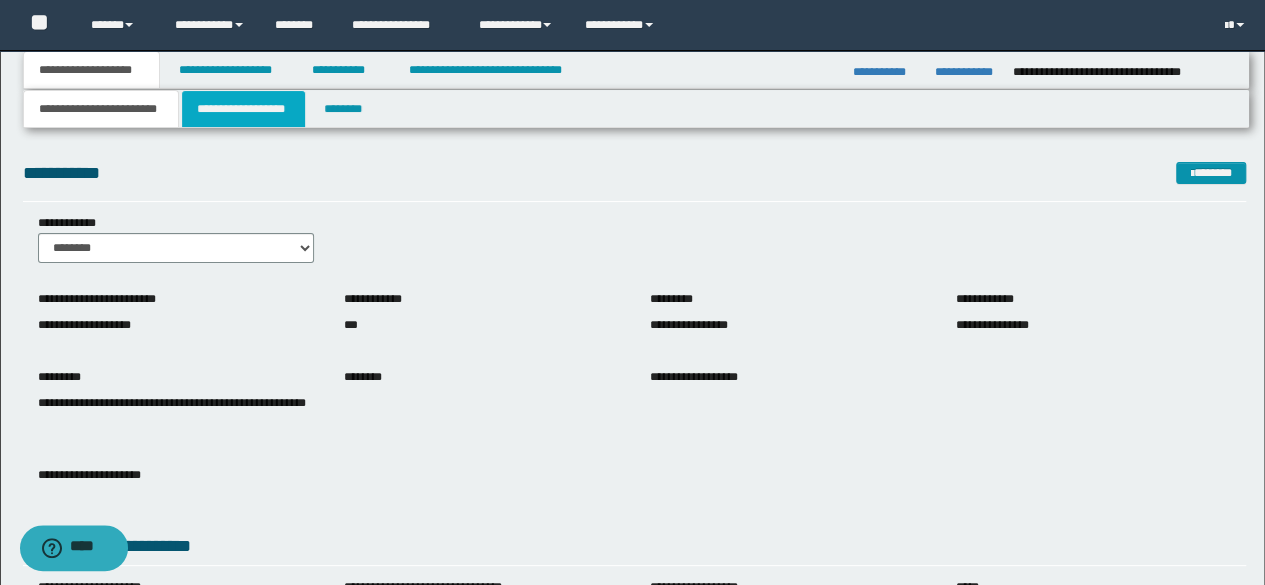 click on "**********" at bounding box center [243, 109] 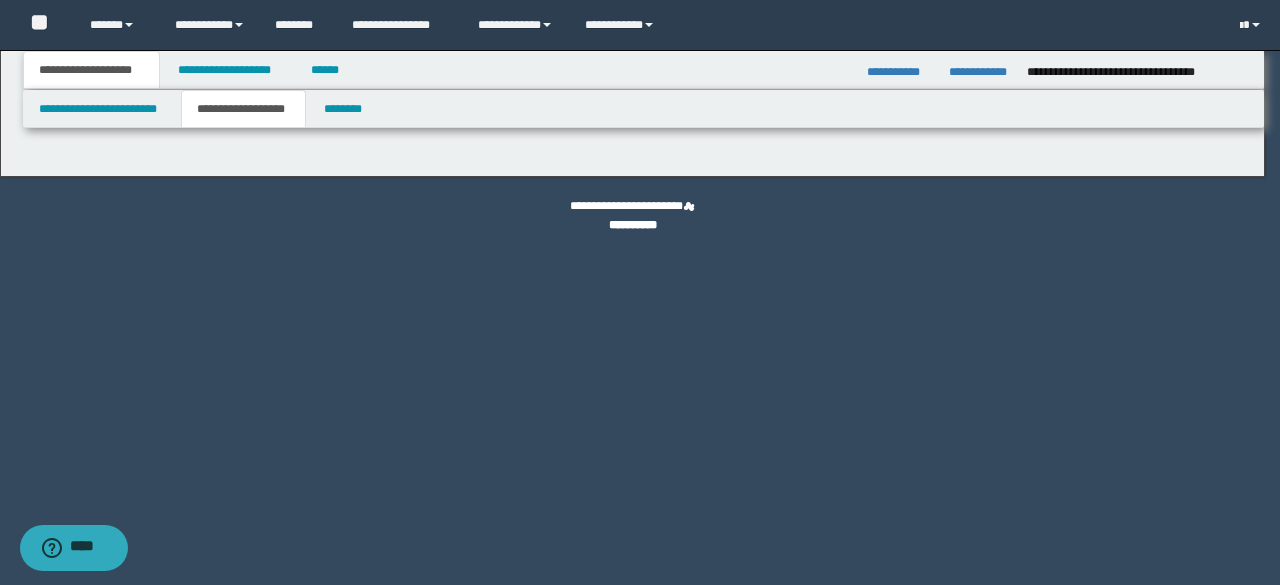 type on "**********" 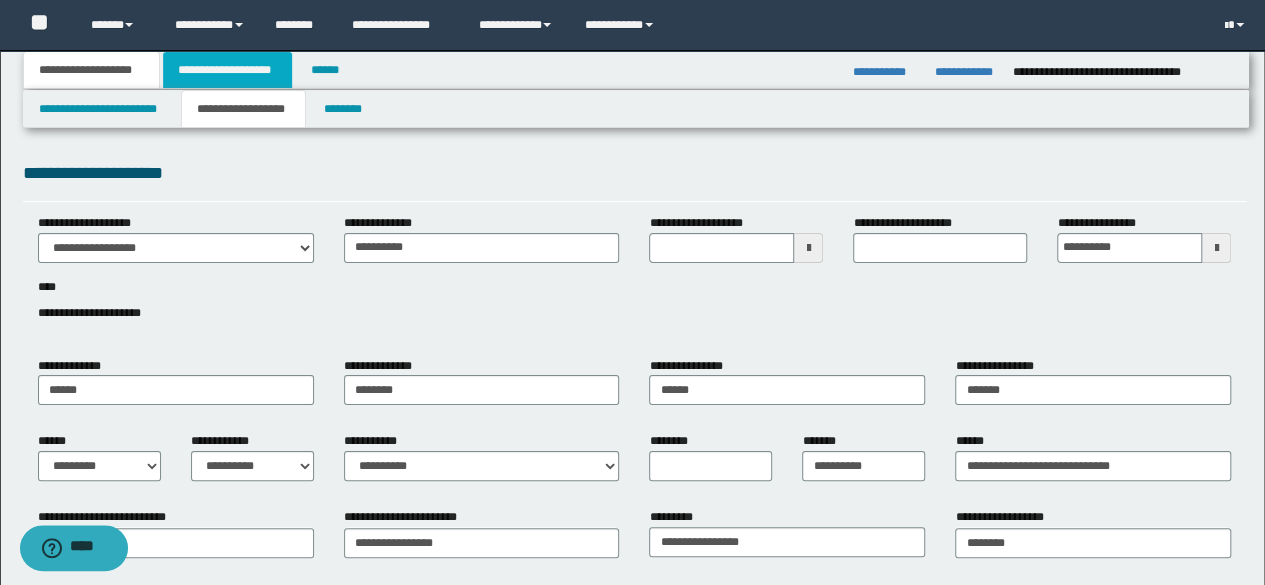 click on "**********" at bounding box center (227, 70) 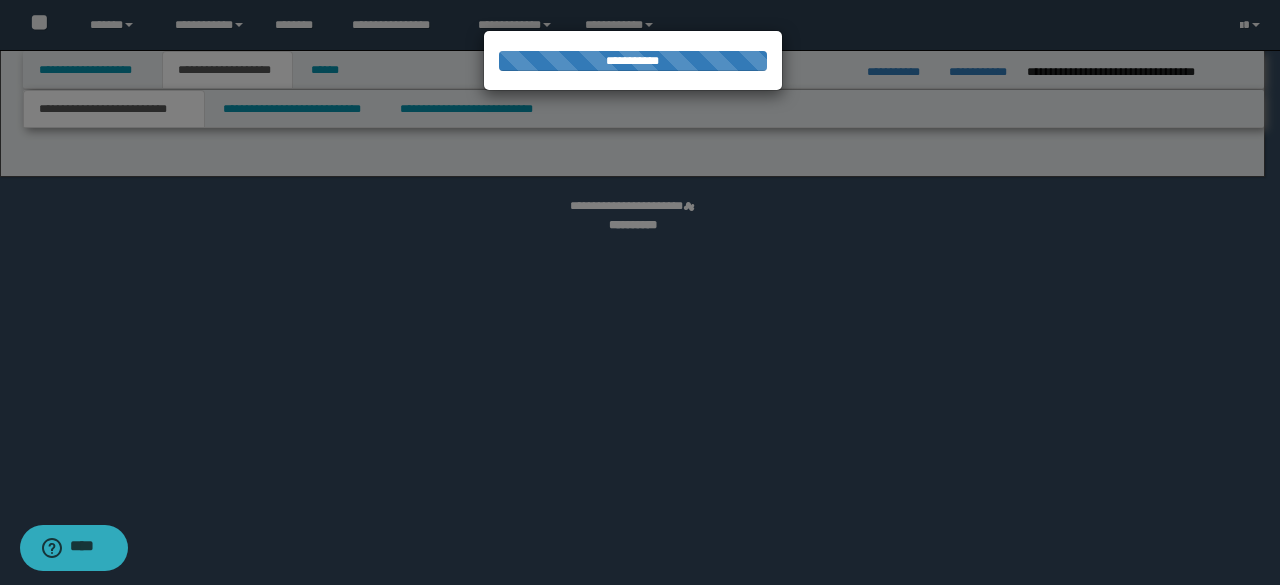 click at bounding box center [640, 292] 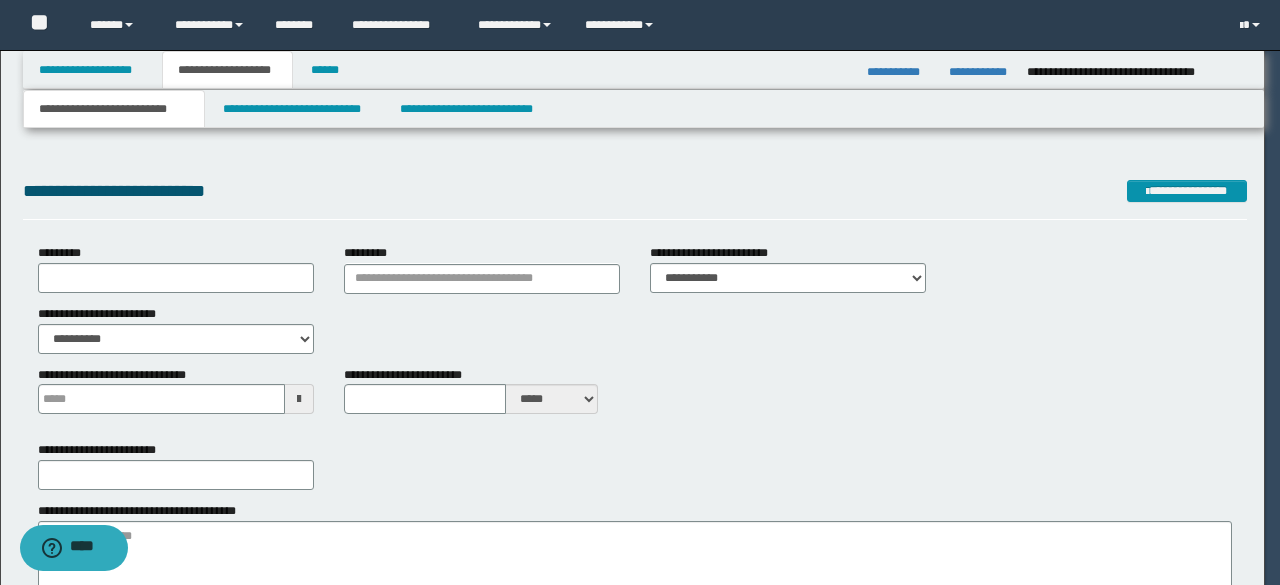 type 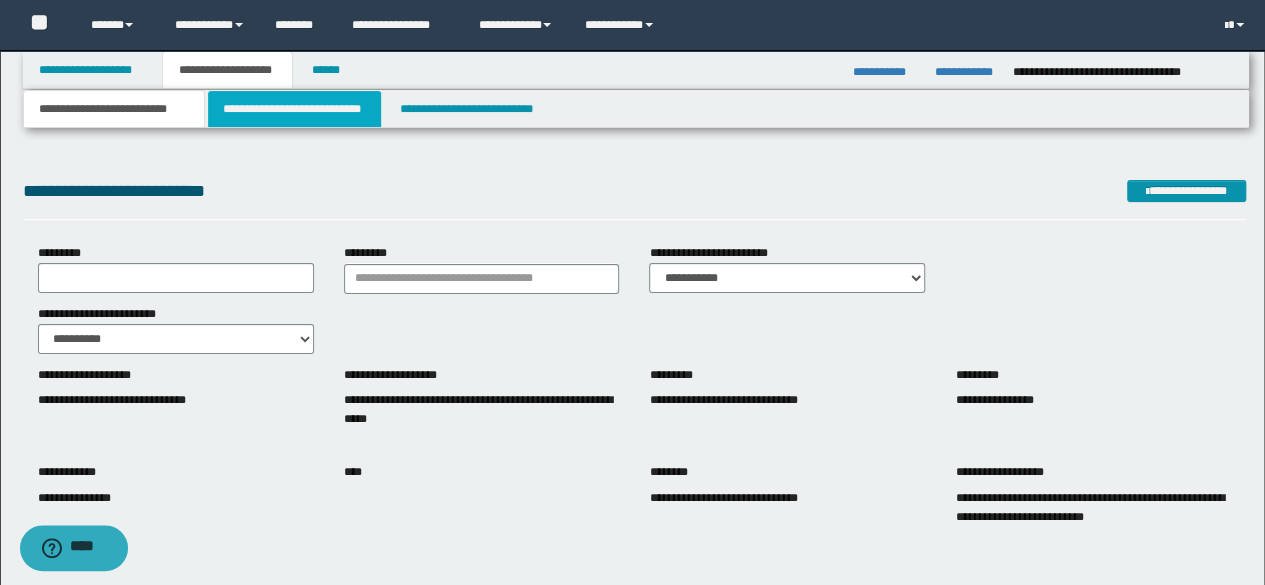 click on "**********" at bounding box center [294, 109] 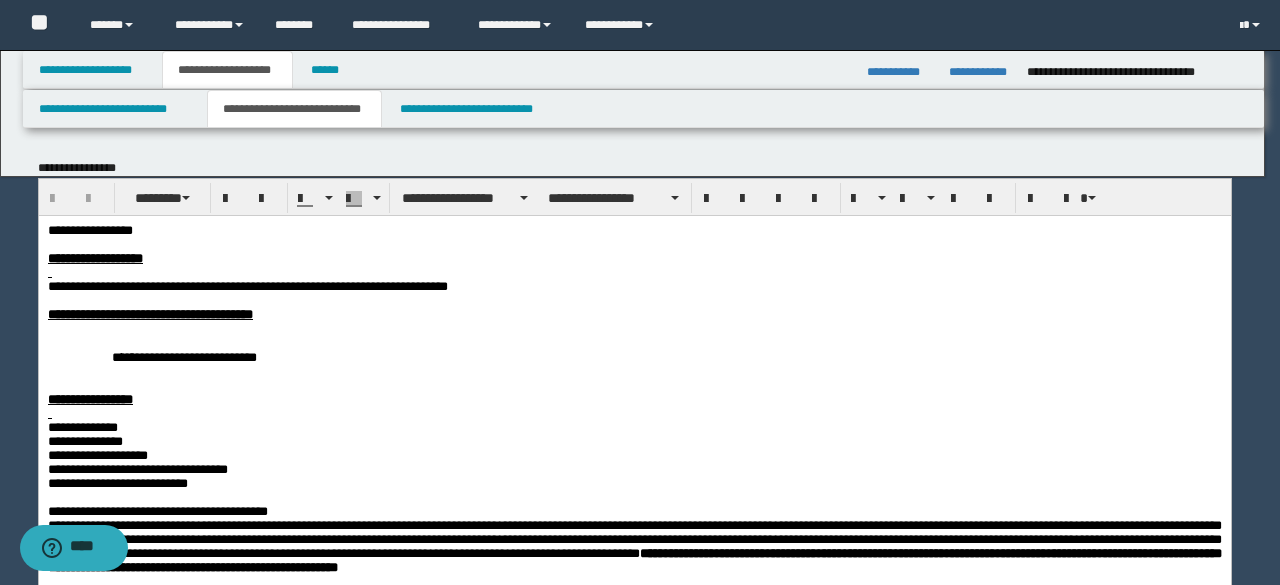 scroll, scrollTop: 0, scrollLeft: 0, axis: both 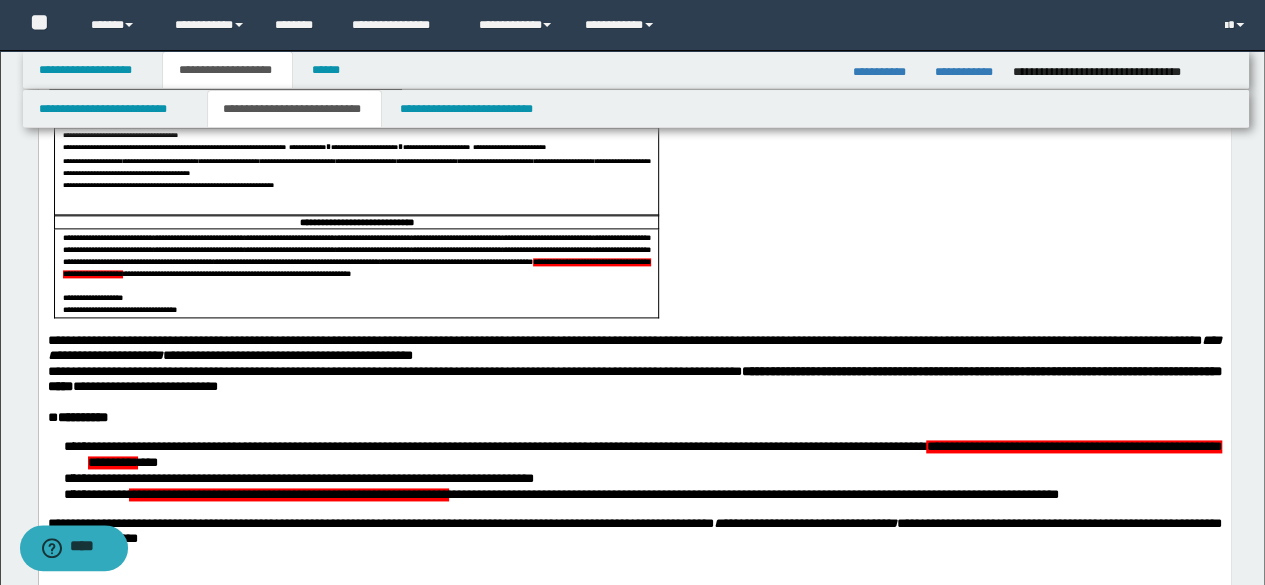 click on "**********" at bounding box center [634, 88] 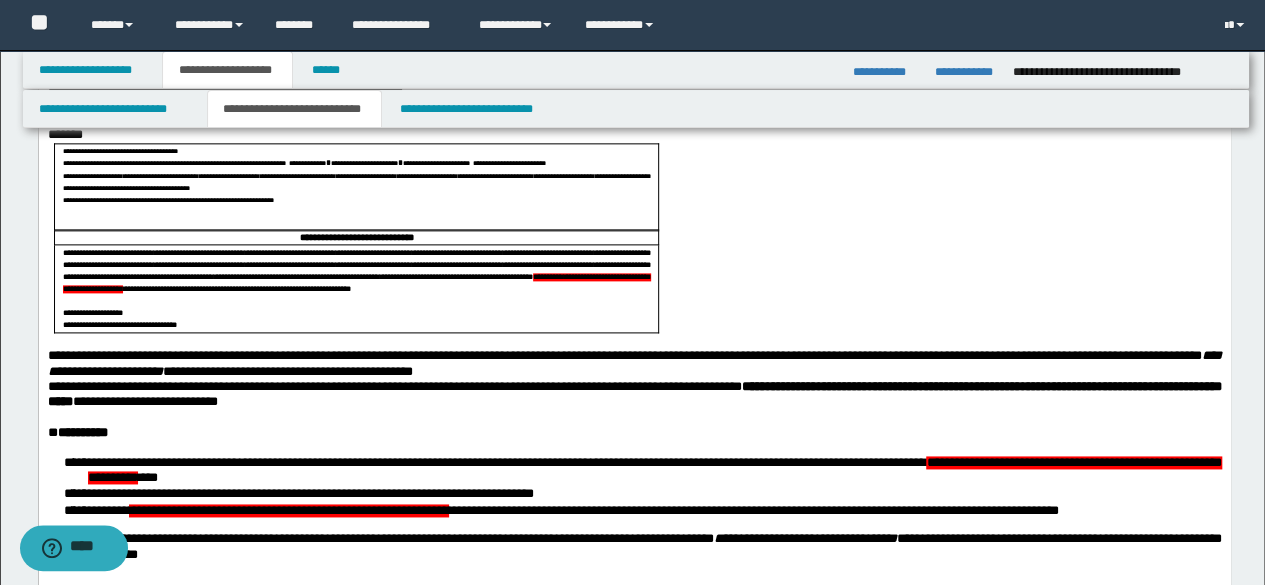 click on "**********" at bounding box center (634, 127) 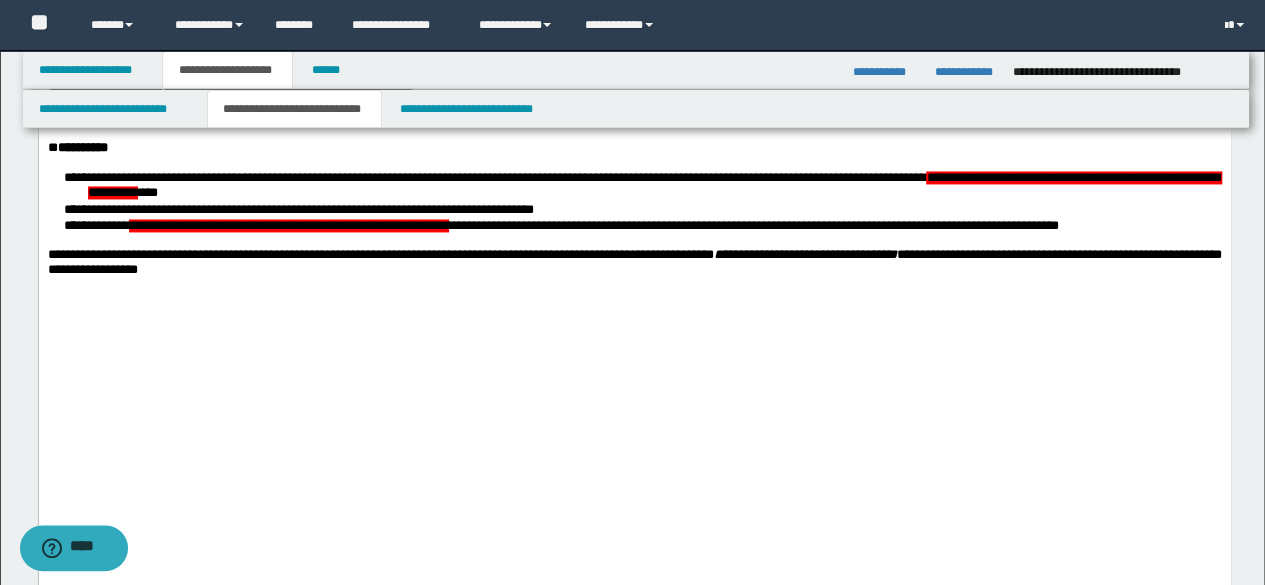 scroll, scrollTop: 1600, scrollLeft: 0, axis: vertical 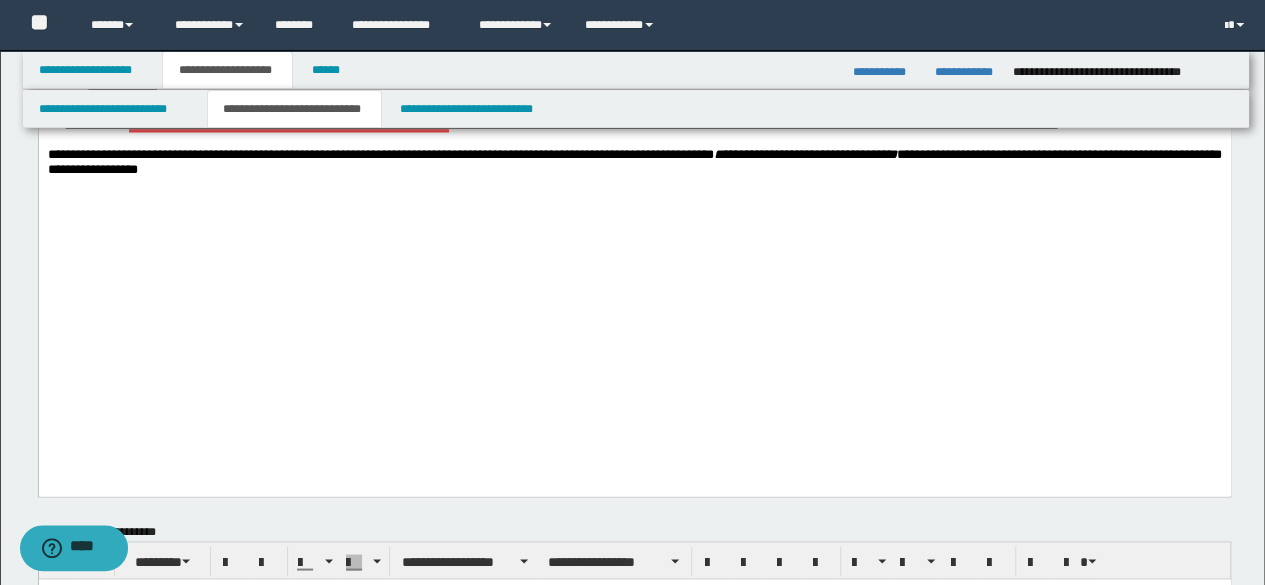 click on "**********" at bounding box center [634, -567] 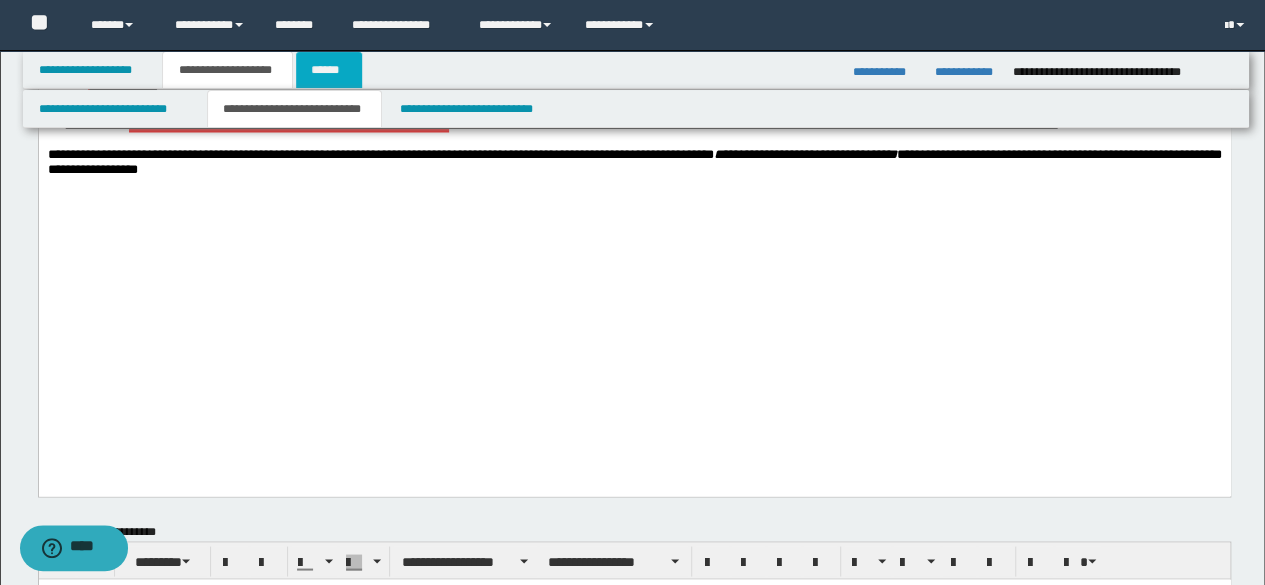 click on "******" at bounding box center [329, 70] 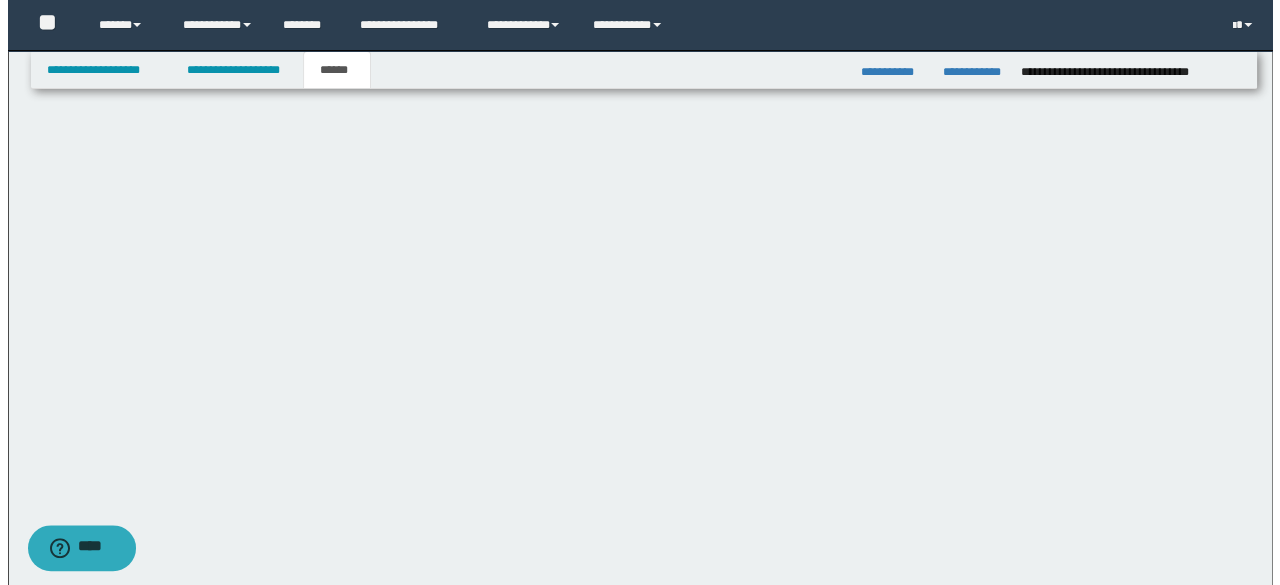 scroll, scrollTop: 0, scrollLeft: 0, axis: both 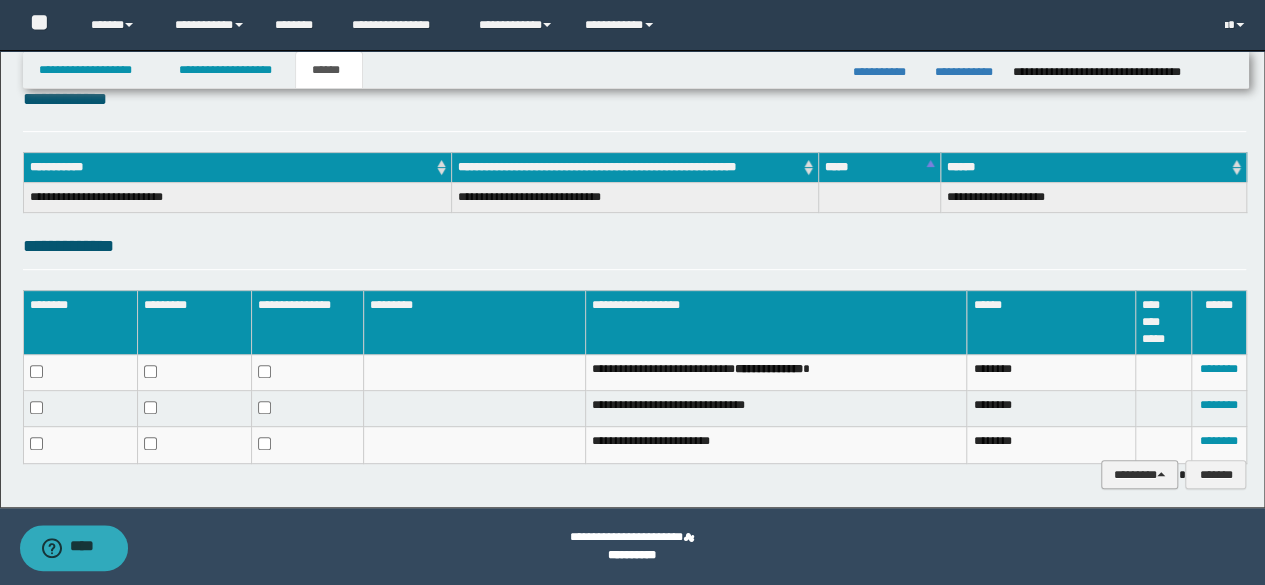 click on "********" at bounding box center [1140, 474] 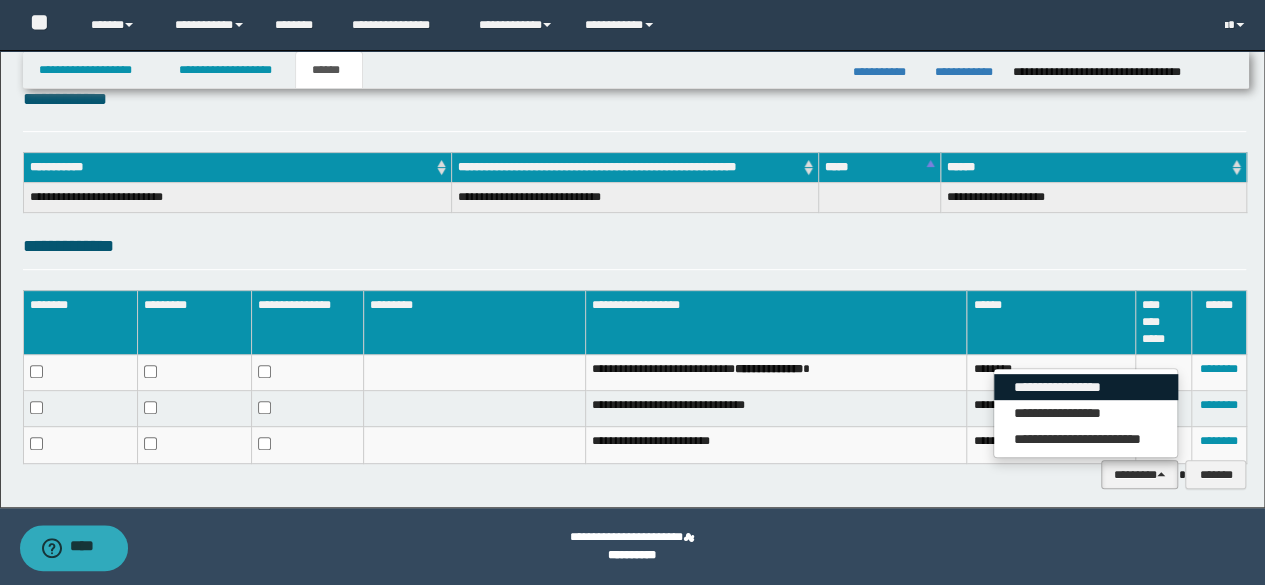 click on "**********" at bounding box center (1086, 387) 